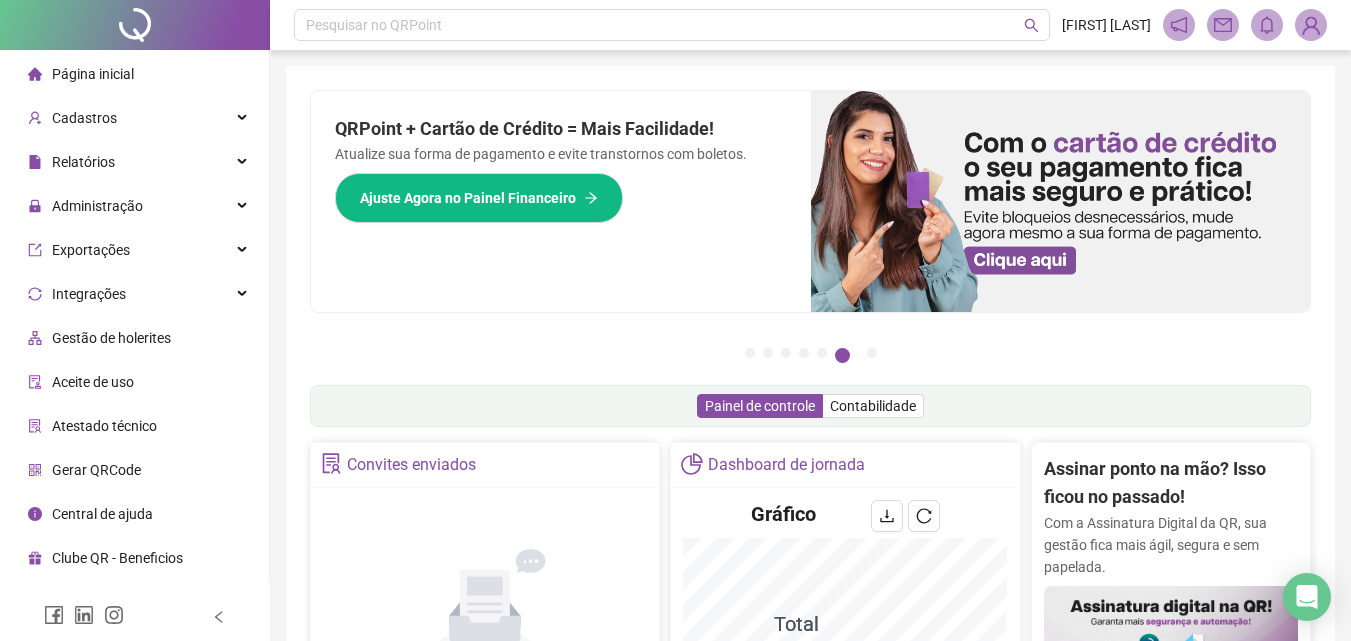 scroll, scrollTop: 681, scrollLeft: 0, axis: vertical 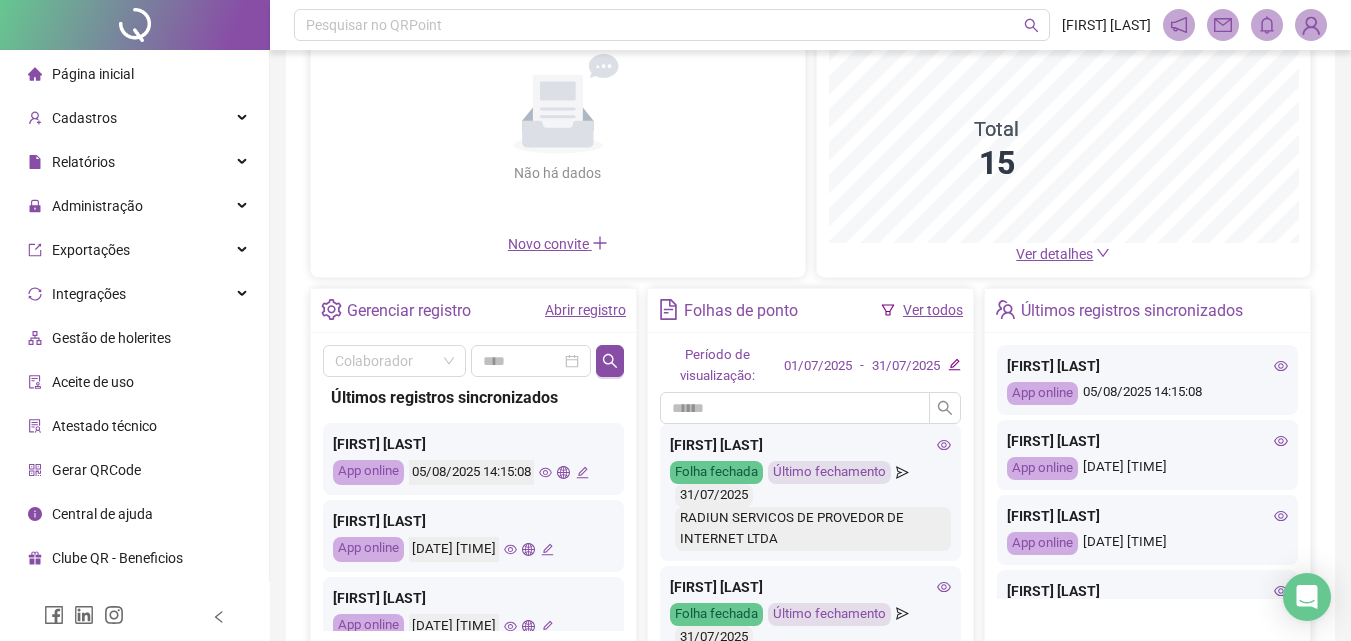 click on "Abrir registro" at bounding box center (585, 310) 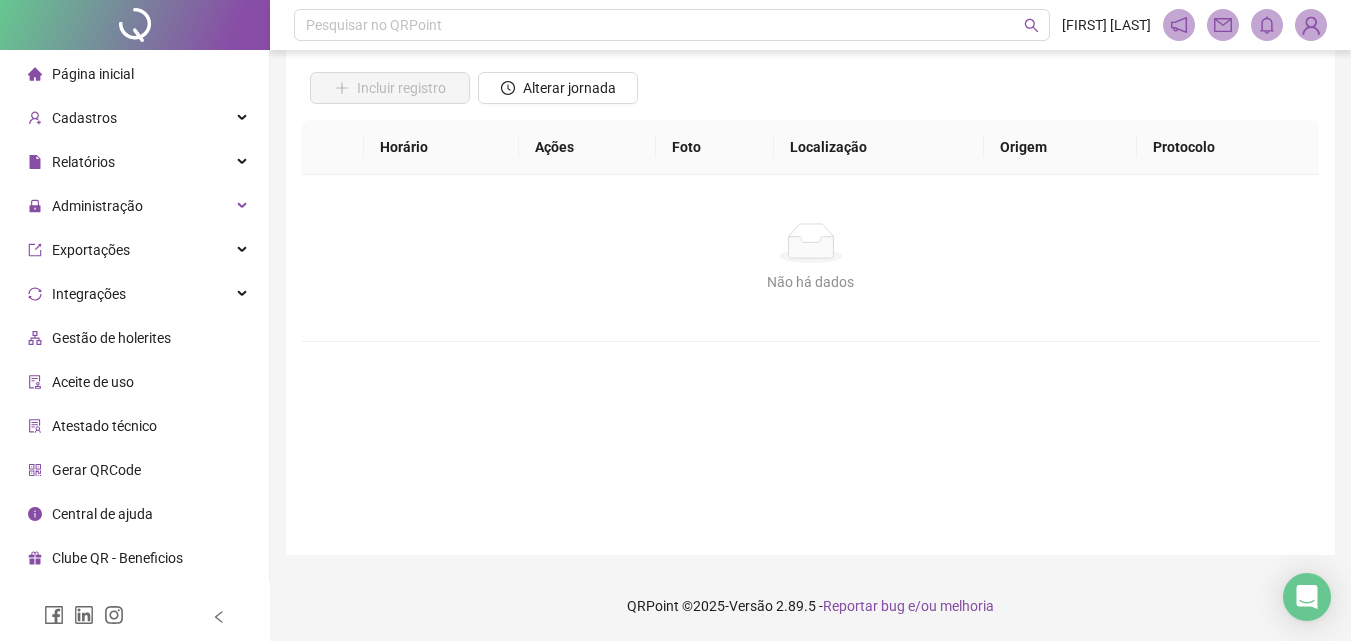 scroll, scrollTop: 0, scrollLeft: 0, axis: both 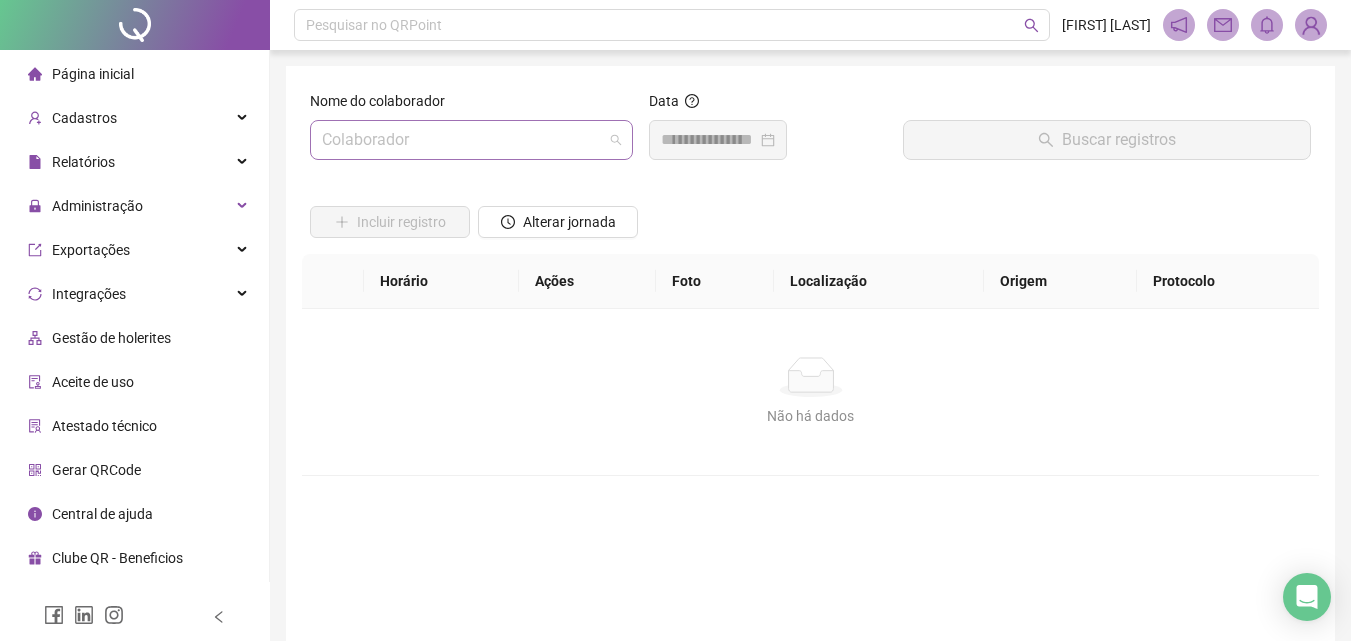 click at bounding box center [462, 140] 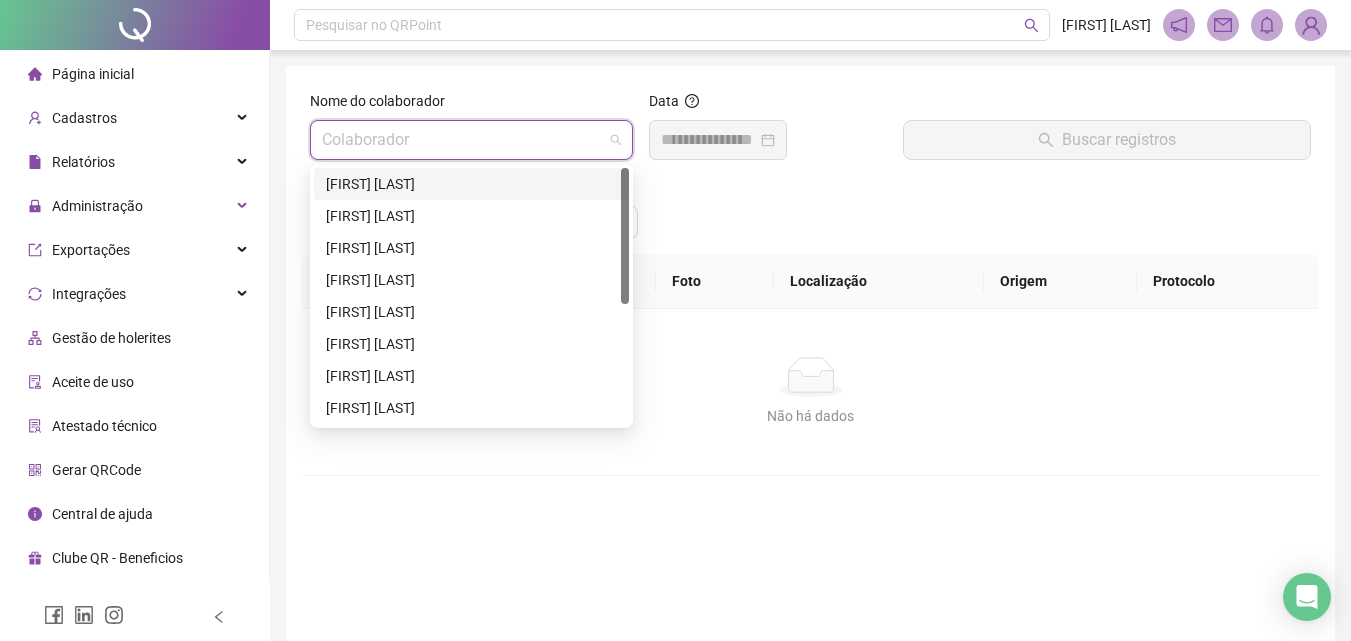 click on "[FIRST] [LAST]" at bounding box center (471, 184) 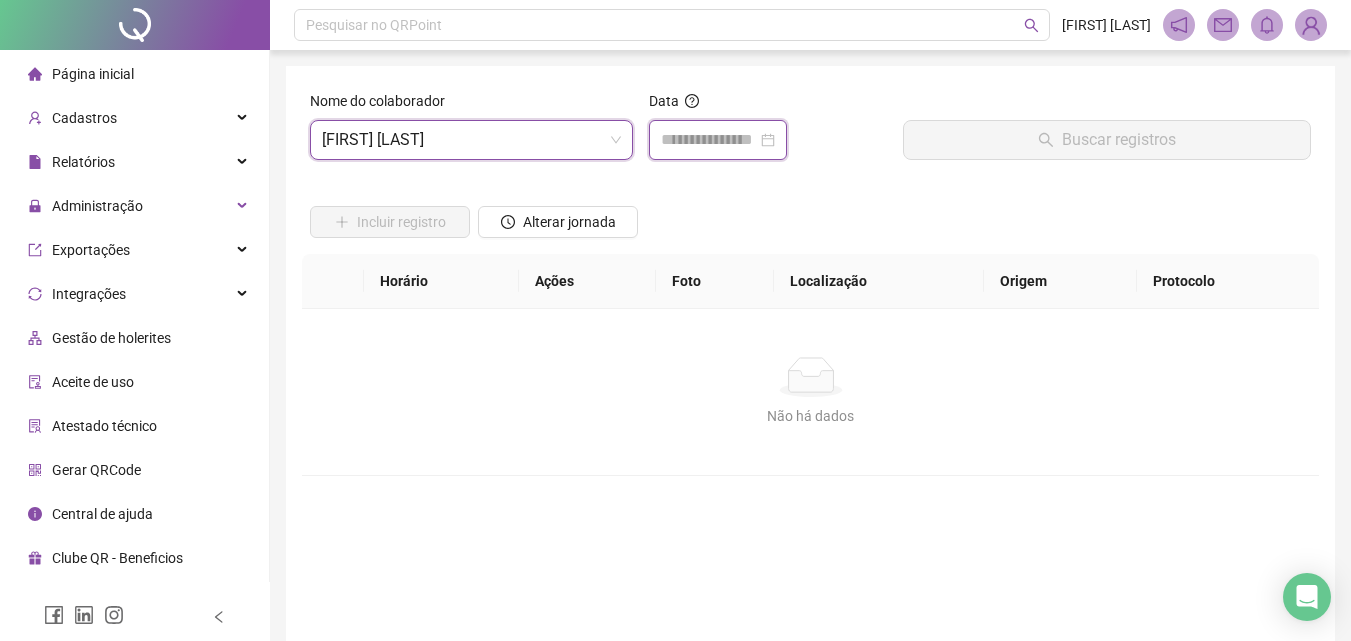 click at bounding box center (709, 140) 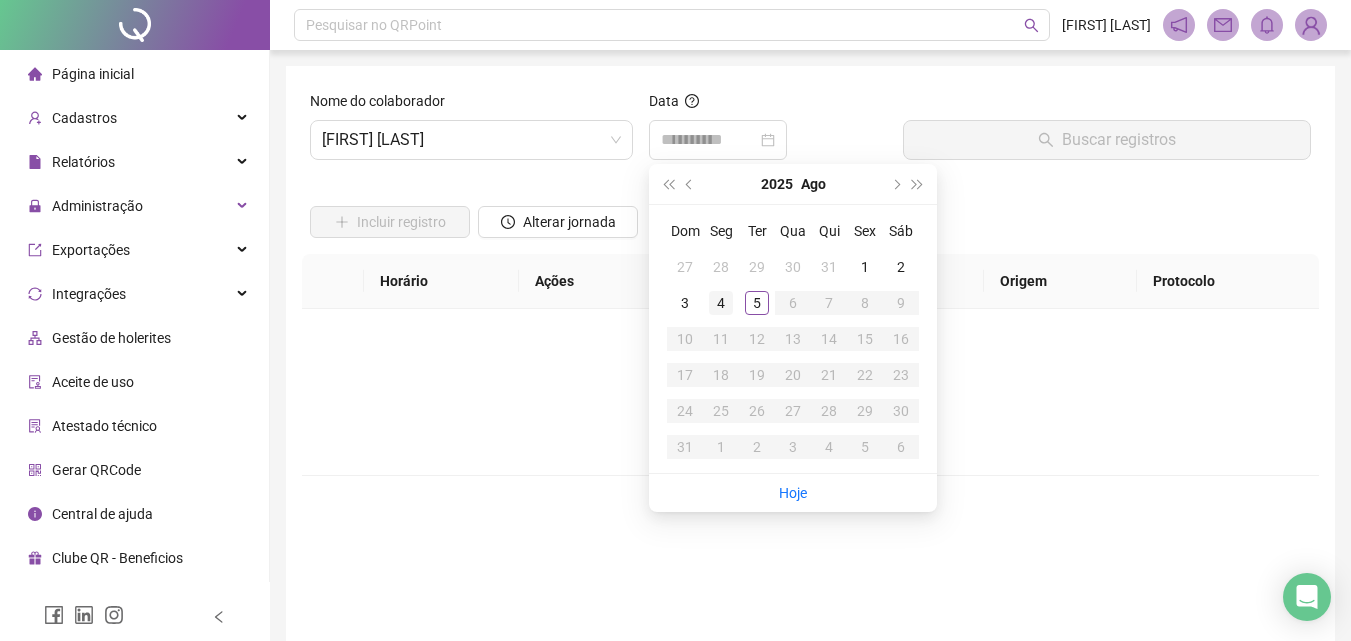 click on "4" at bounding box center [721, 303] 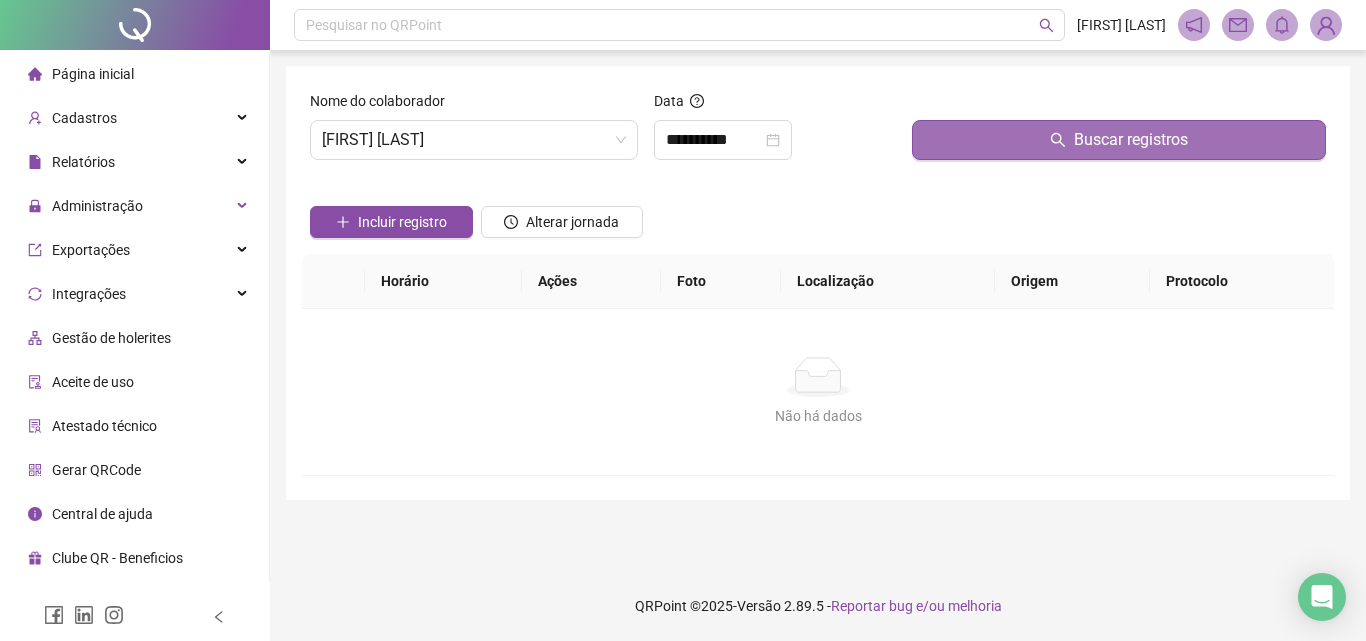 click on "Buscar registros" at bounding box center (1119, 140) 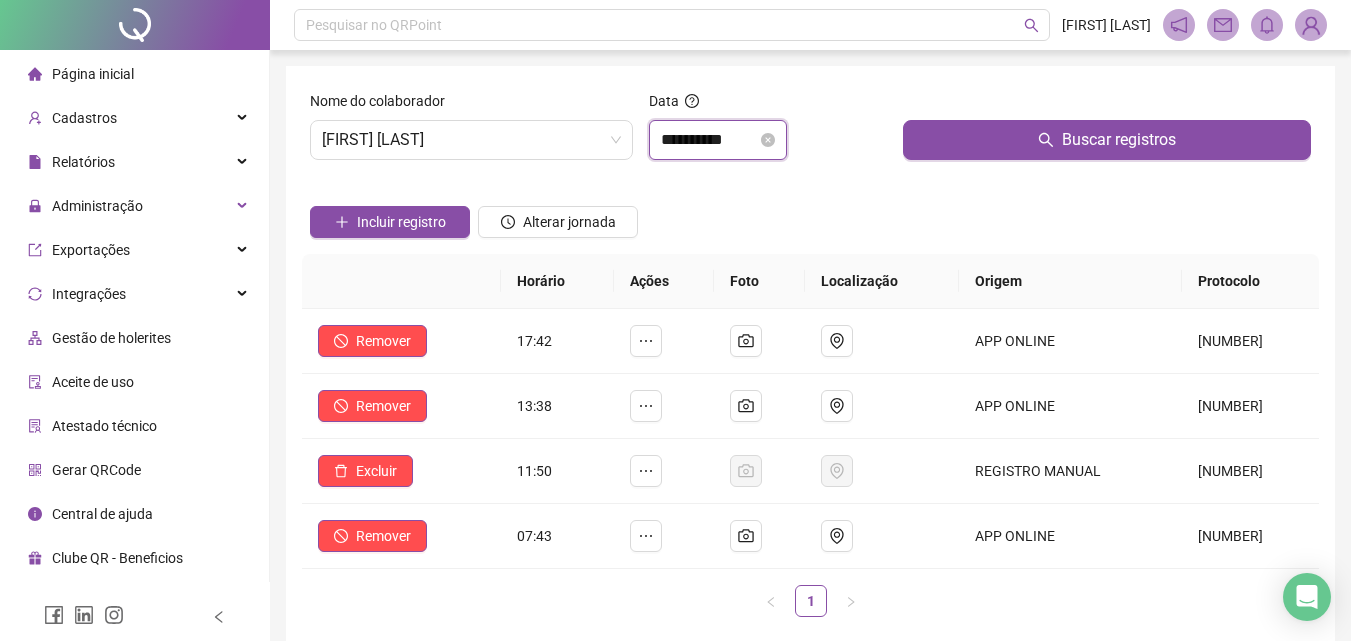 click on "**********" at bounding box center (709, 140) 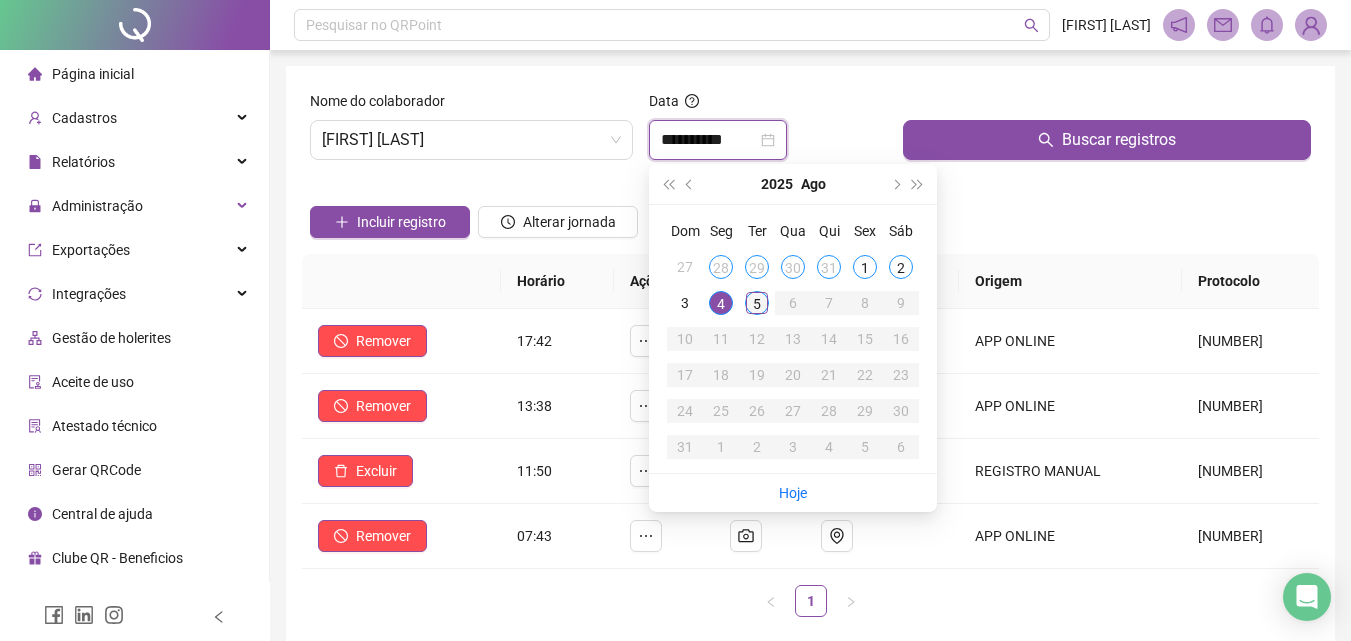 type on "**********" 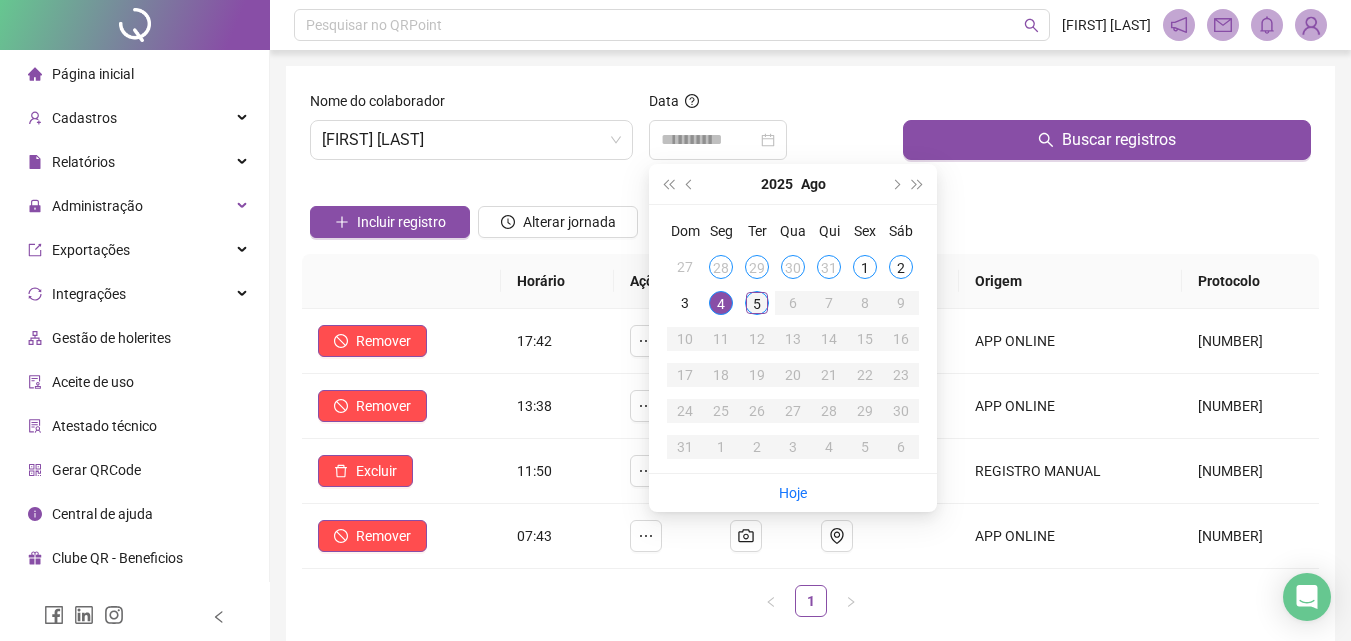 click on "5" at bounding box center (757, 303) 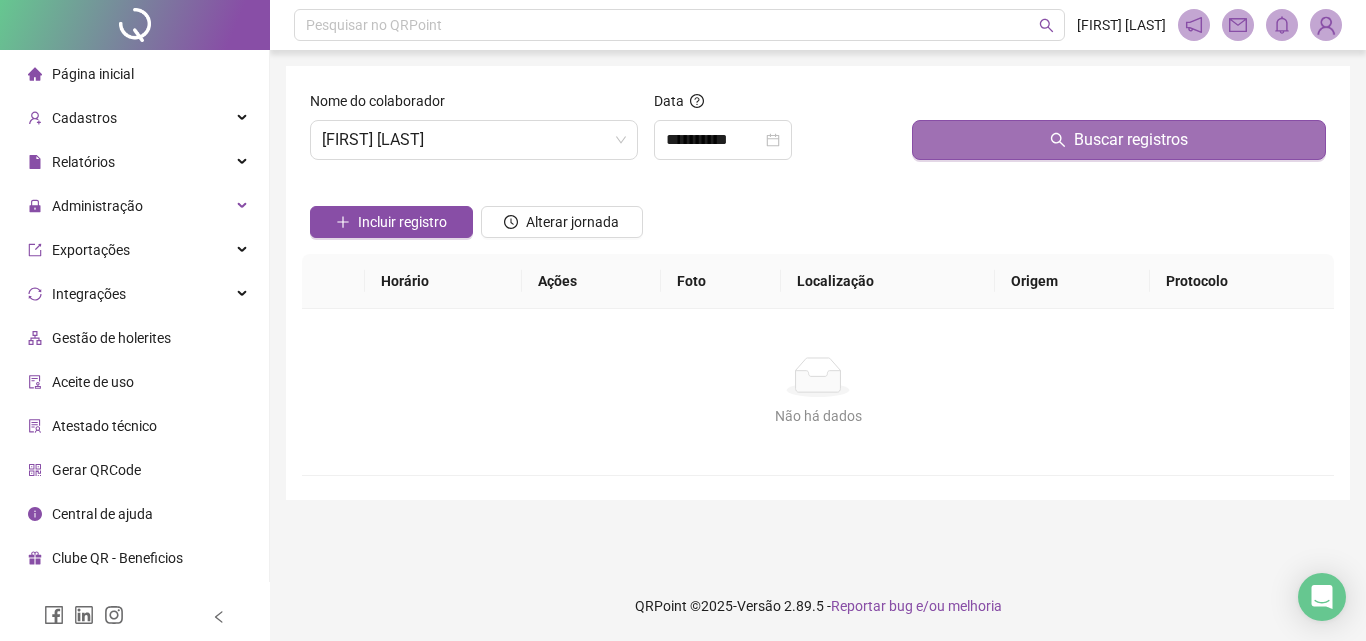 click on "Buscar registros" at bounding box center [1119, 140] 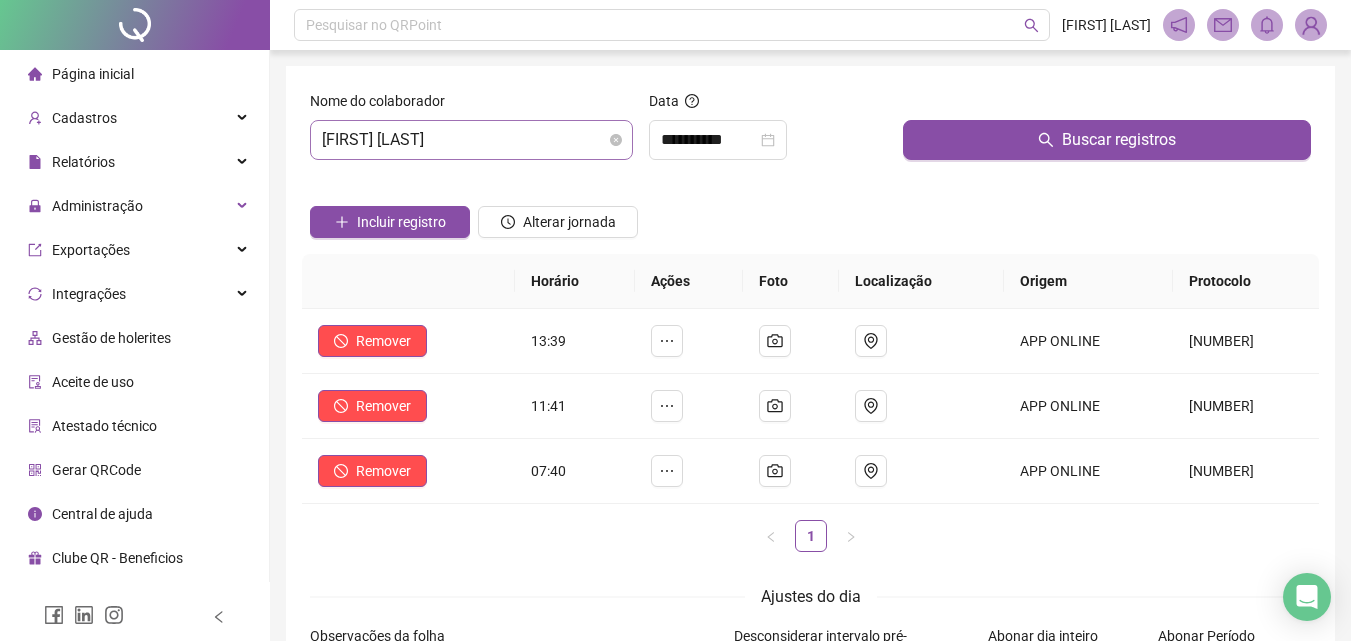 click on "[FIRST] [LAST]" at bounding box center [471, 140] 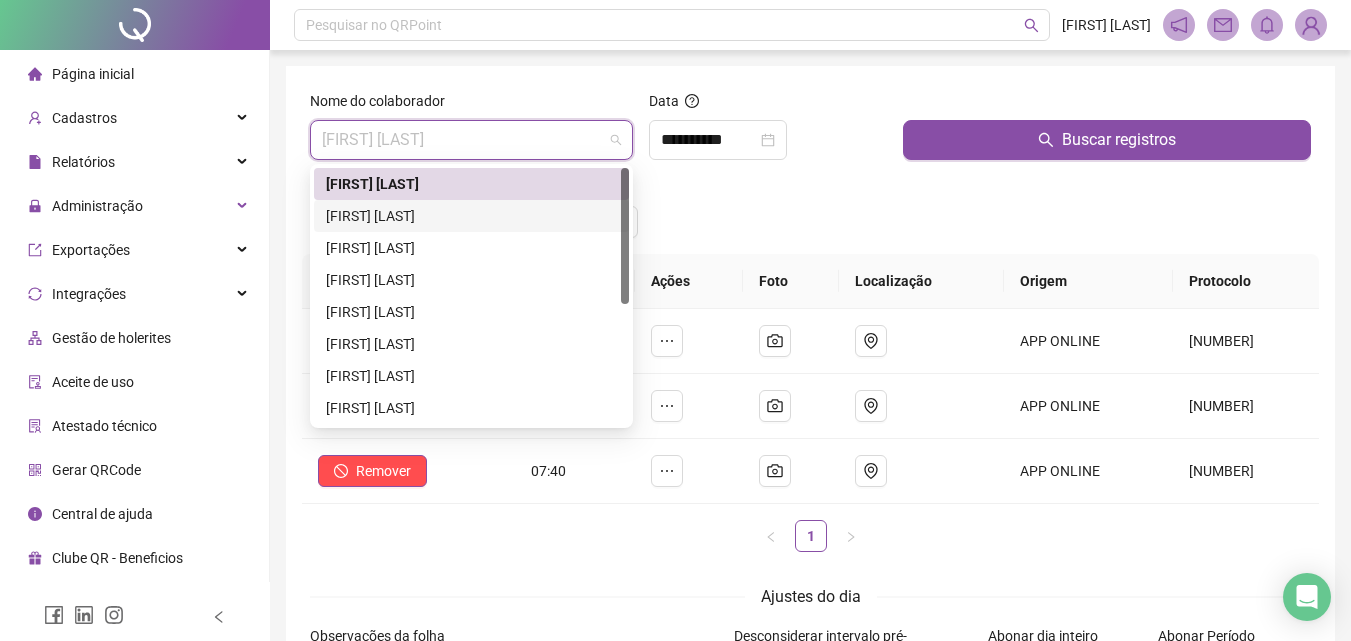 click on "[FIRST] [LAST]" at bounding box center [471, 216] 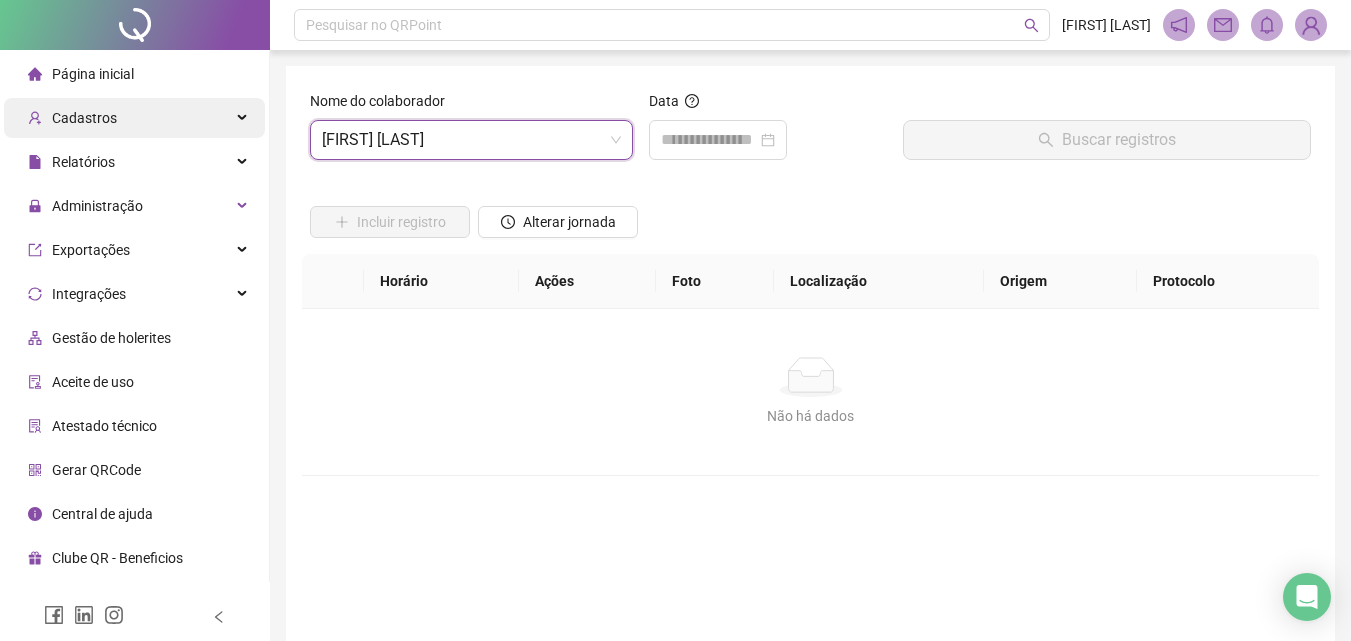 click on "Cadastros" at bounding box center (84, 118) 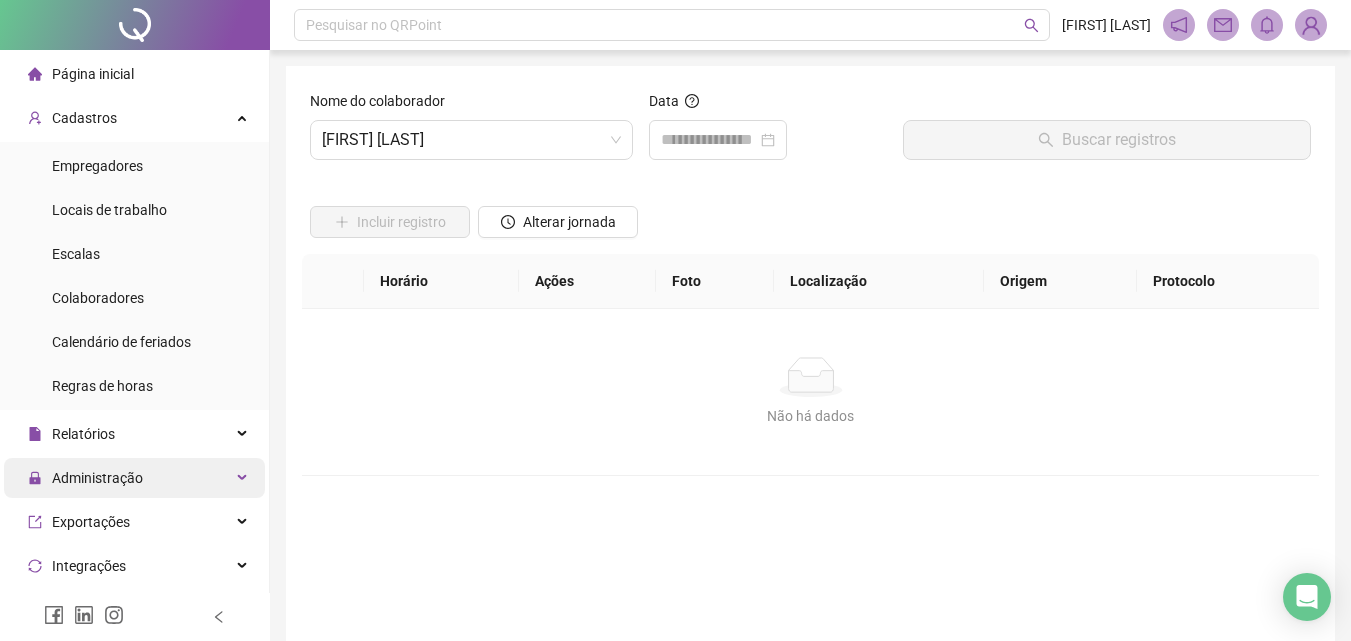 click on "Administração" at bounding box center [97, 478] 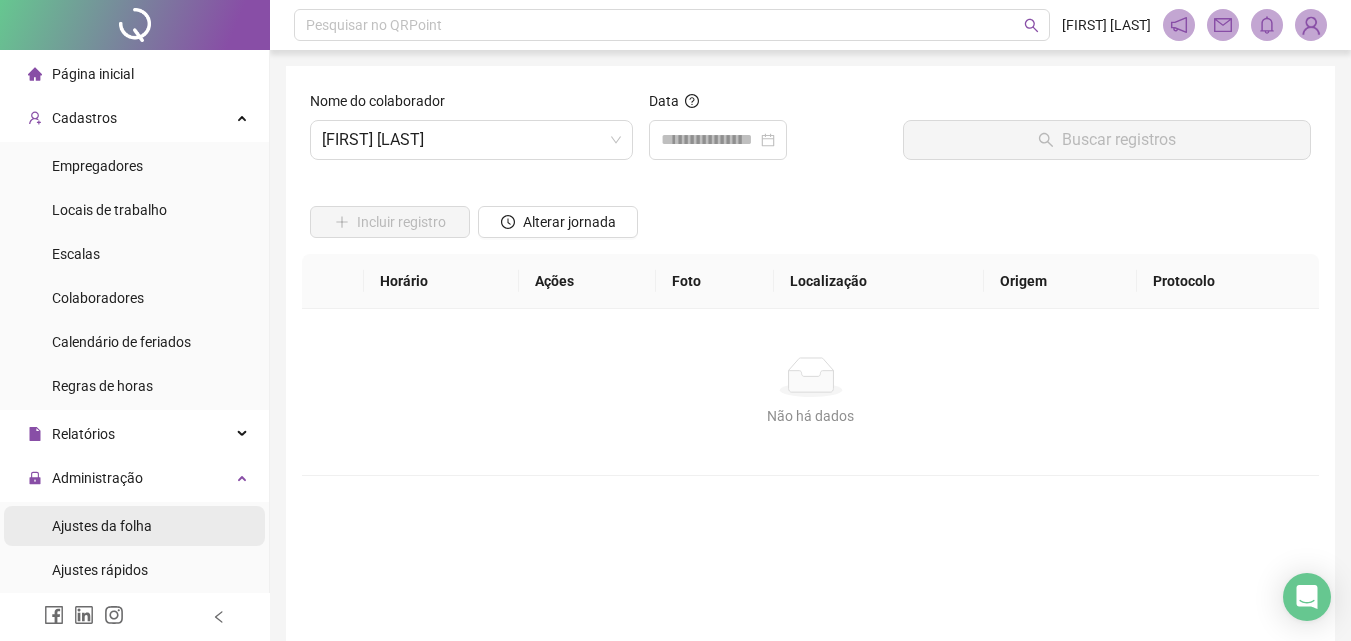 click on "Ajustes da folha" at bounding box center [102, 526] 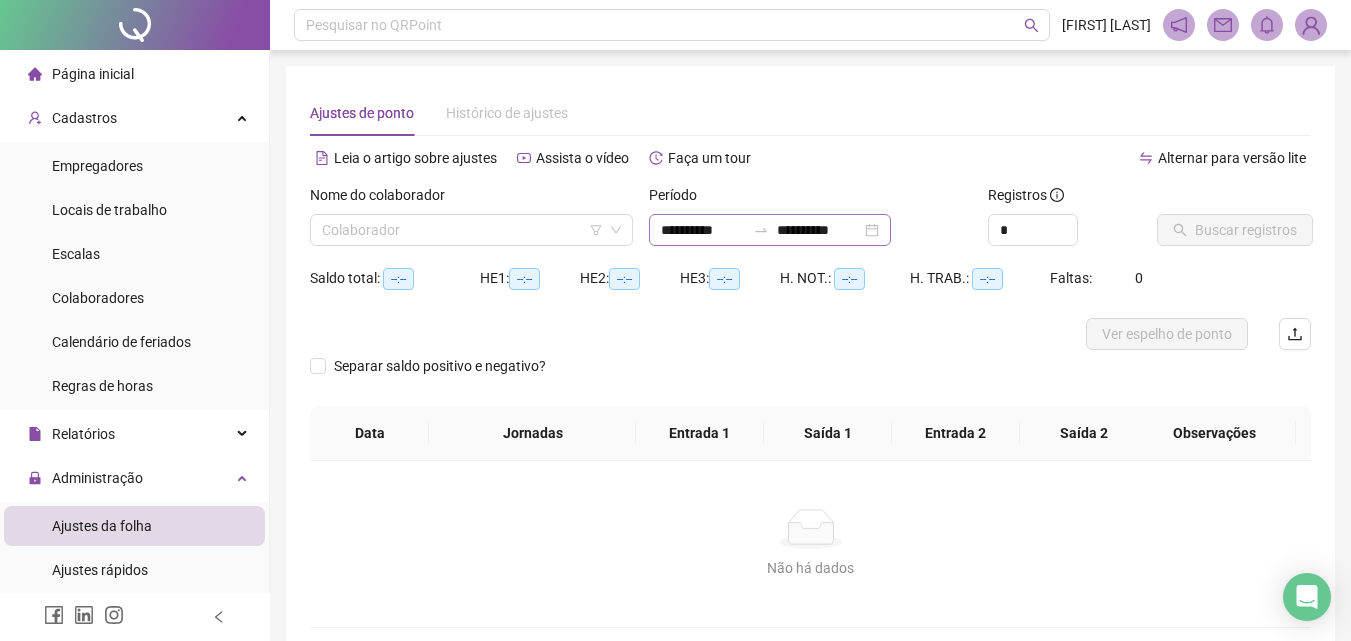 click on "**********" at bounding box center [770, 230] 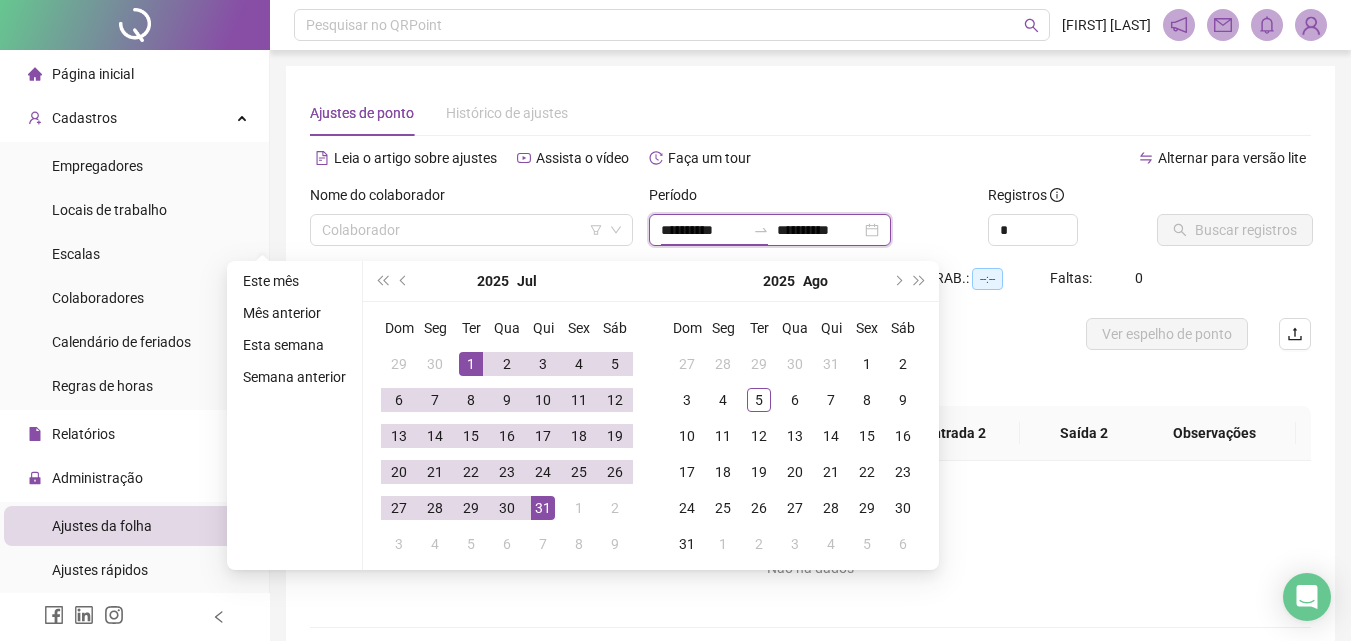 click on "**********" at bounding box center [703, 230] 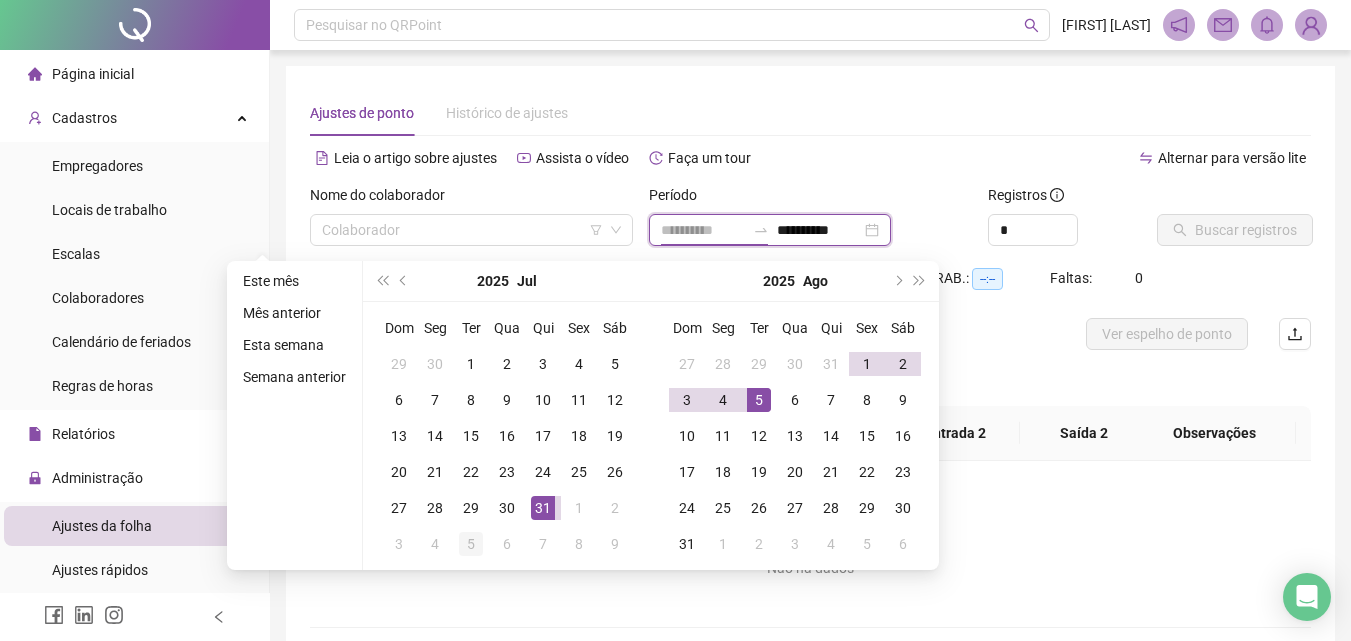 type on "**********" 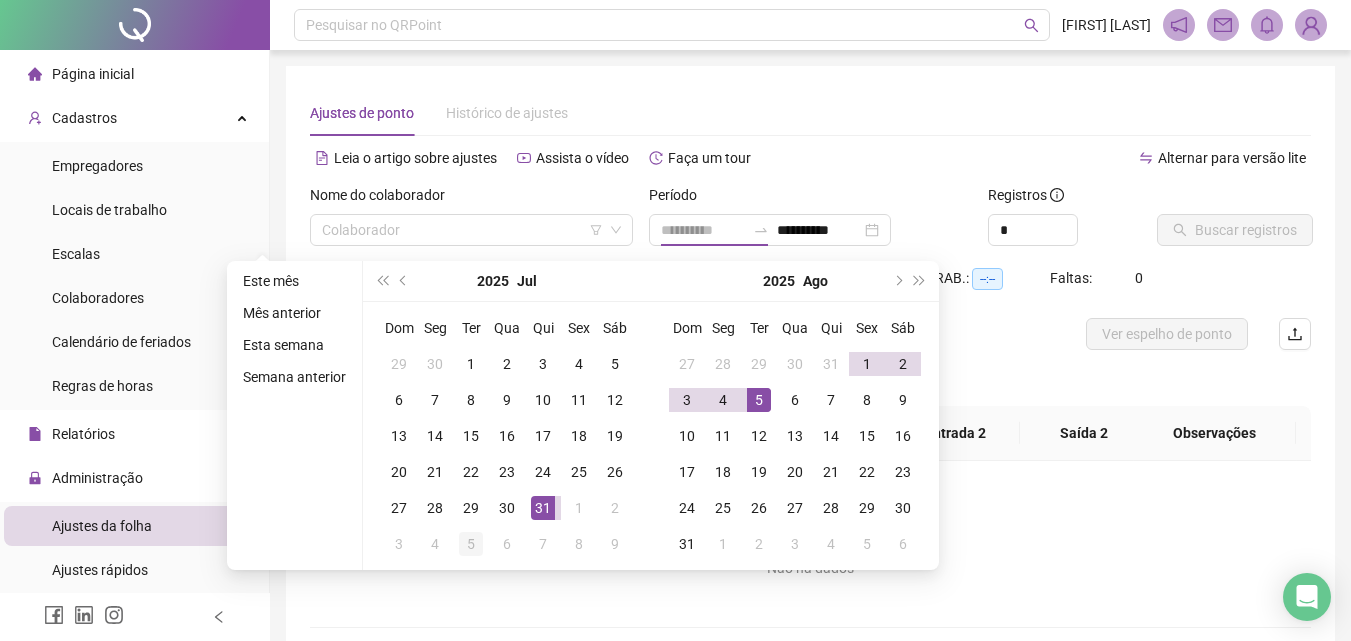 click on "5" at bounding box center (471, 544) 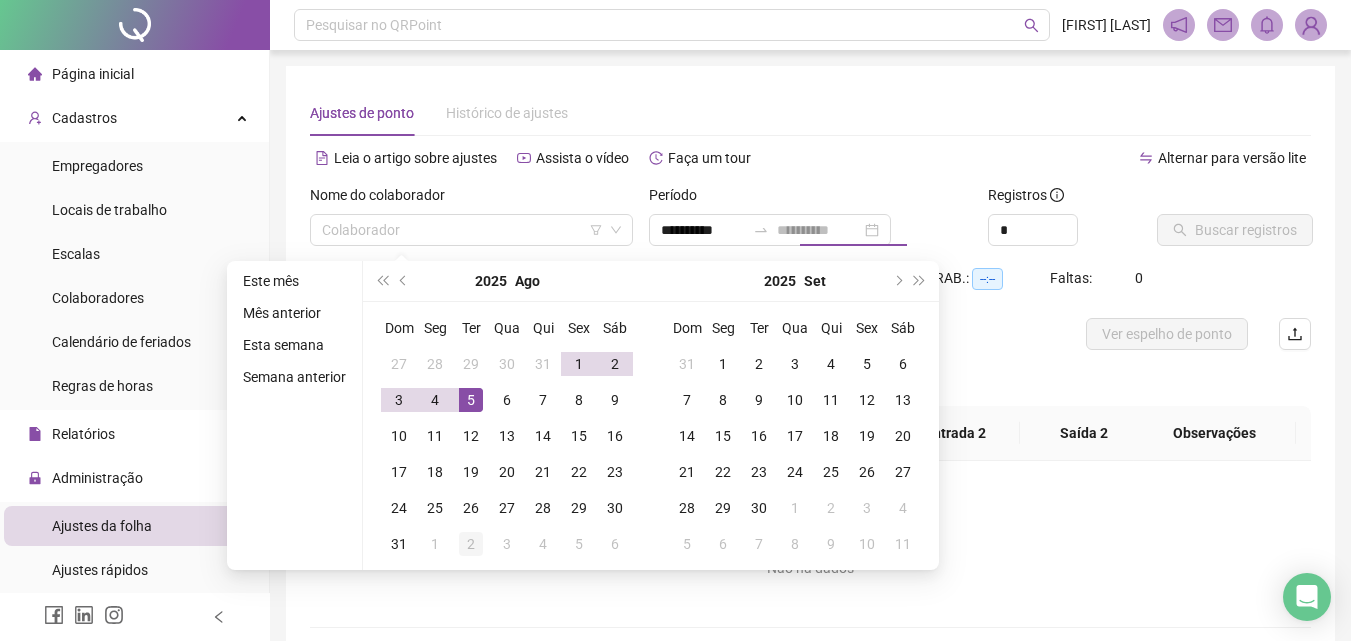 click on "2" at bounding box center (471, 544) 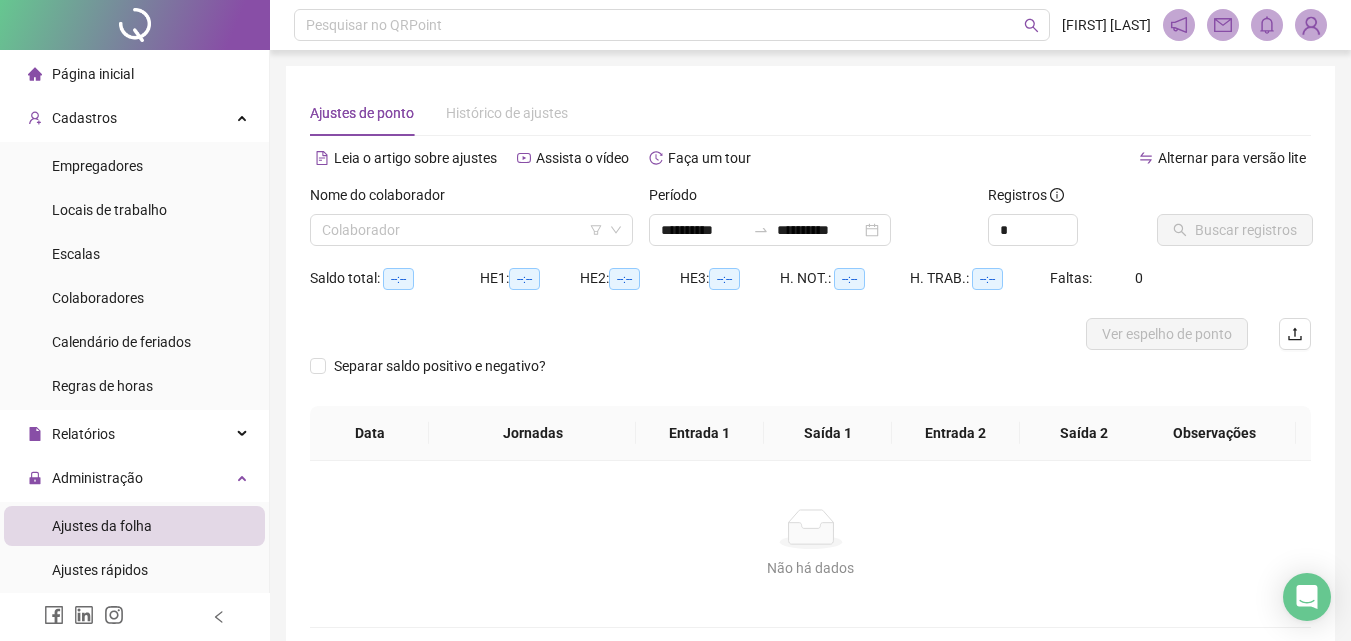 click on "Período" at bounding box center (810, 199) 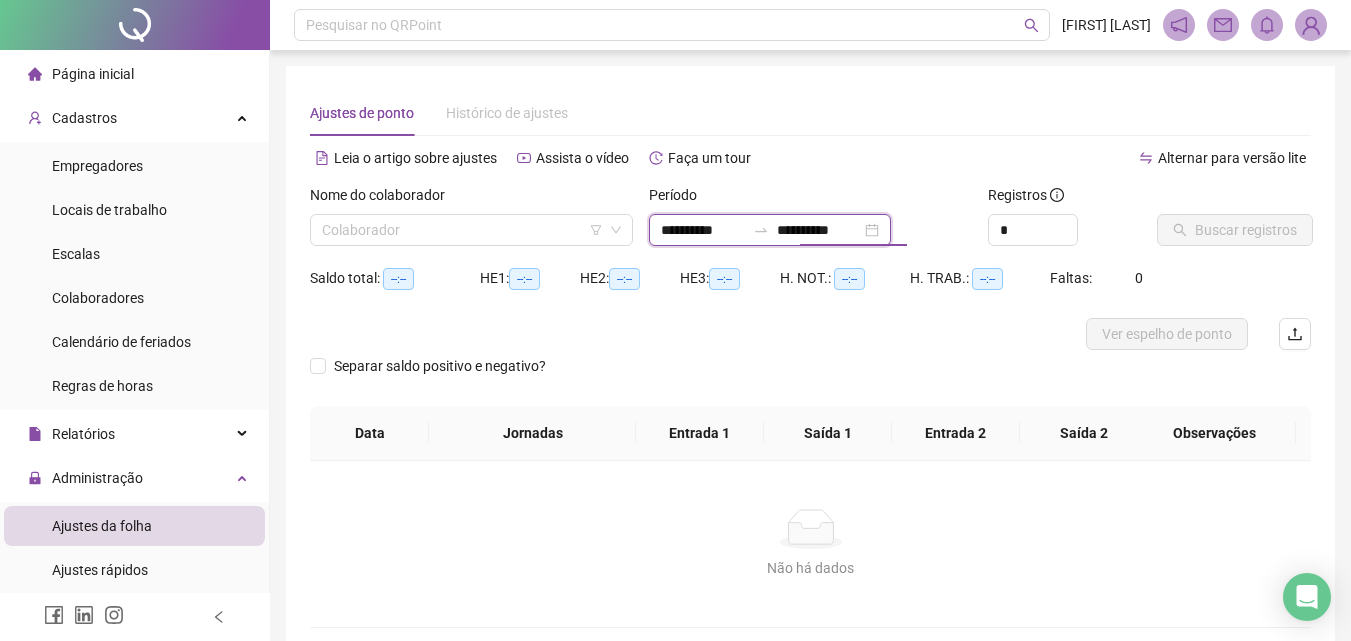 click on "**********" at bounding box center (819, 230) 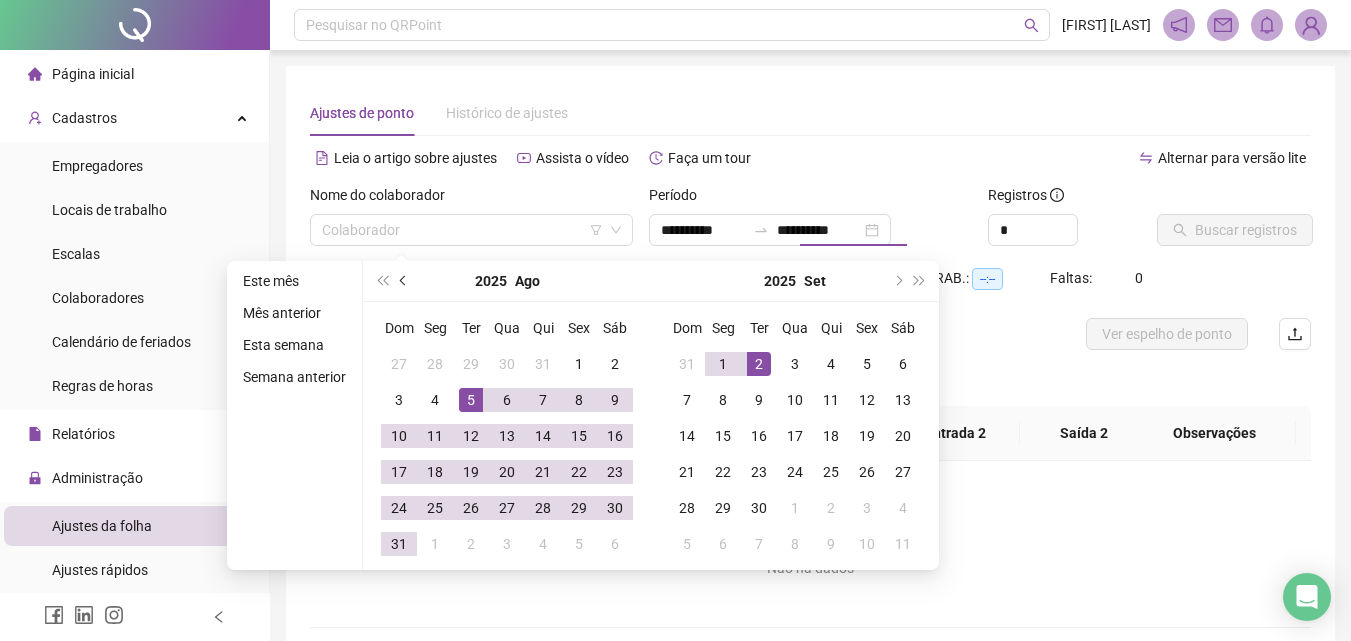 click at bounding box center (405, 281) 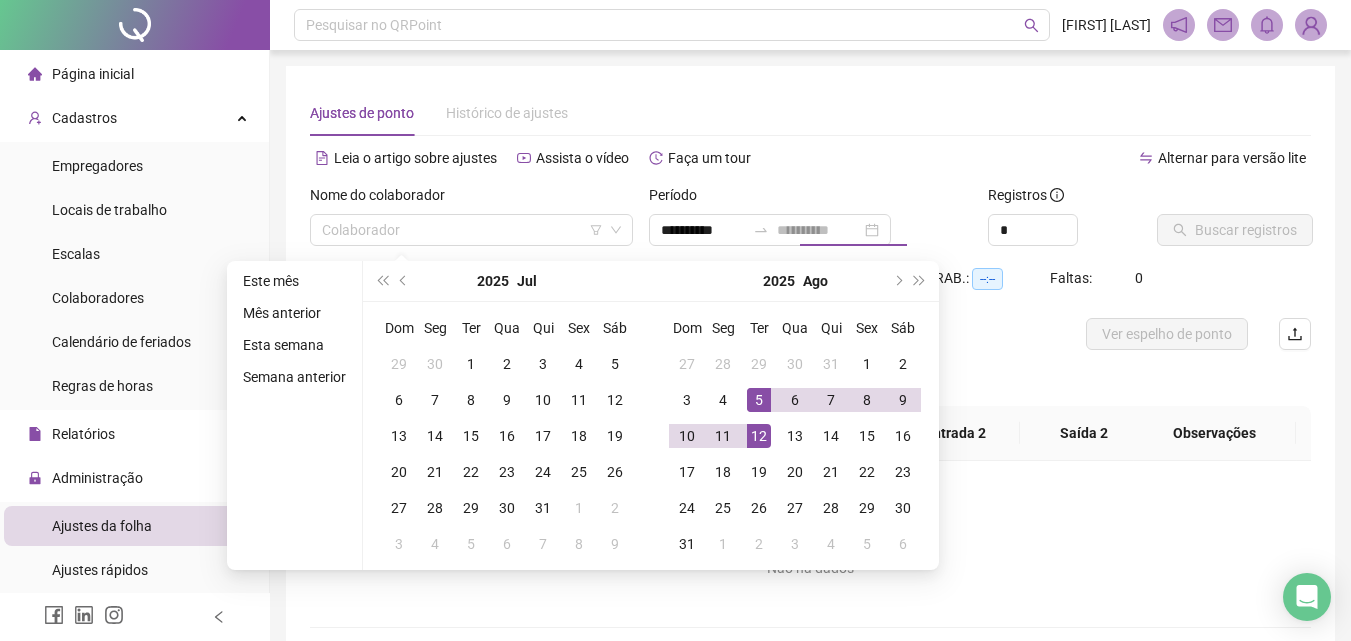 type on "**********" 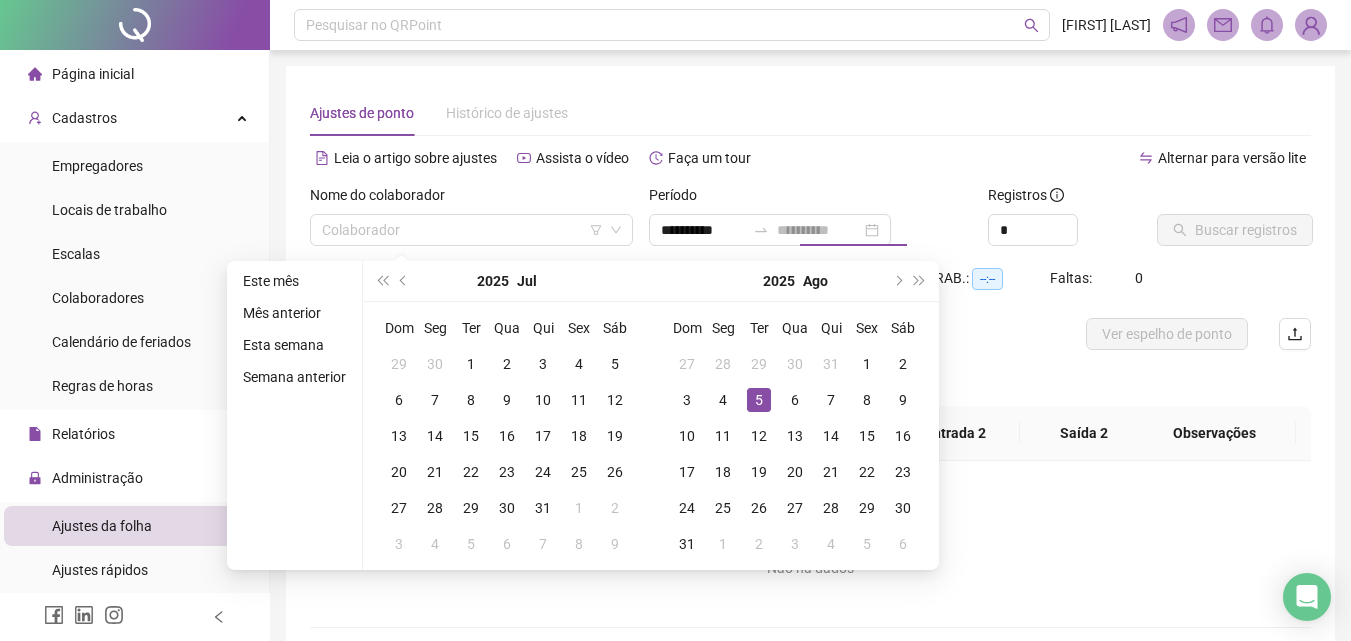 click on "5" at bounding box center (759, 400) 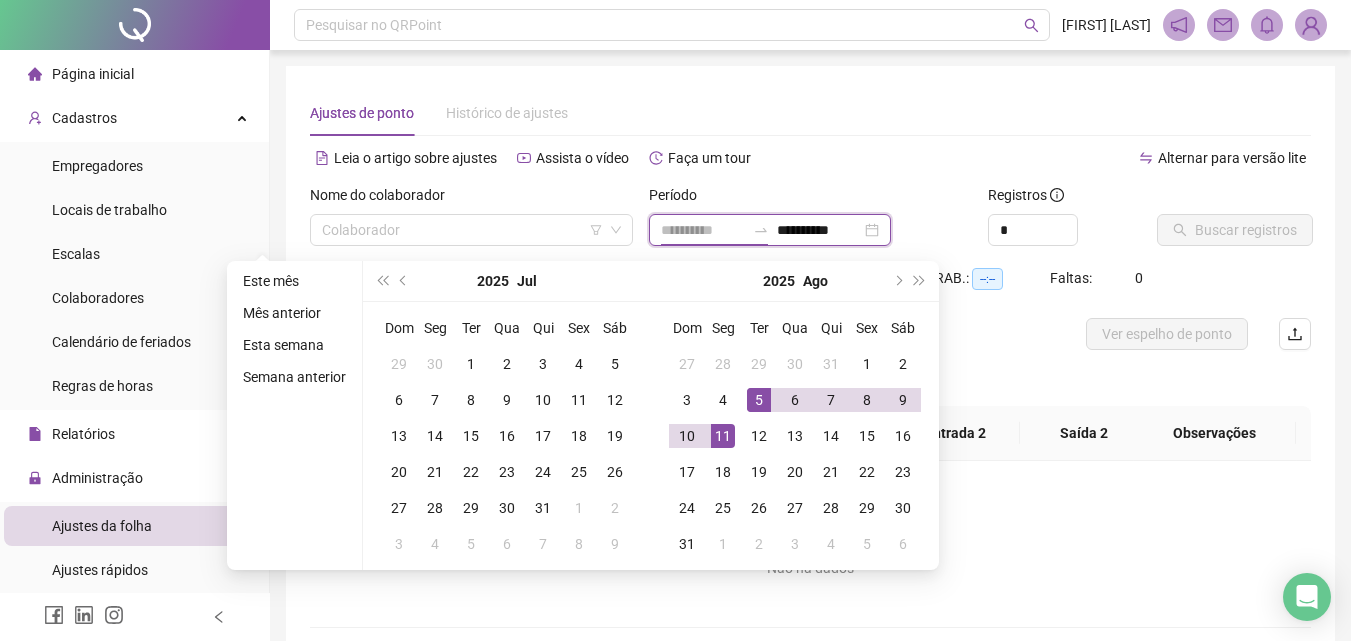 type on "**********" 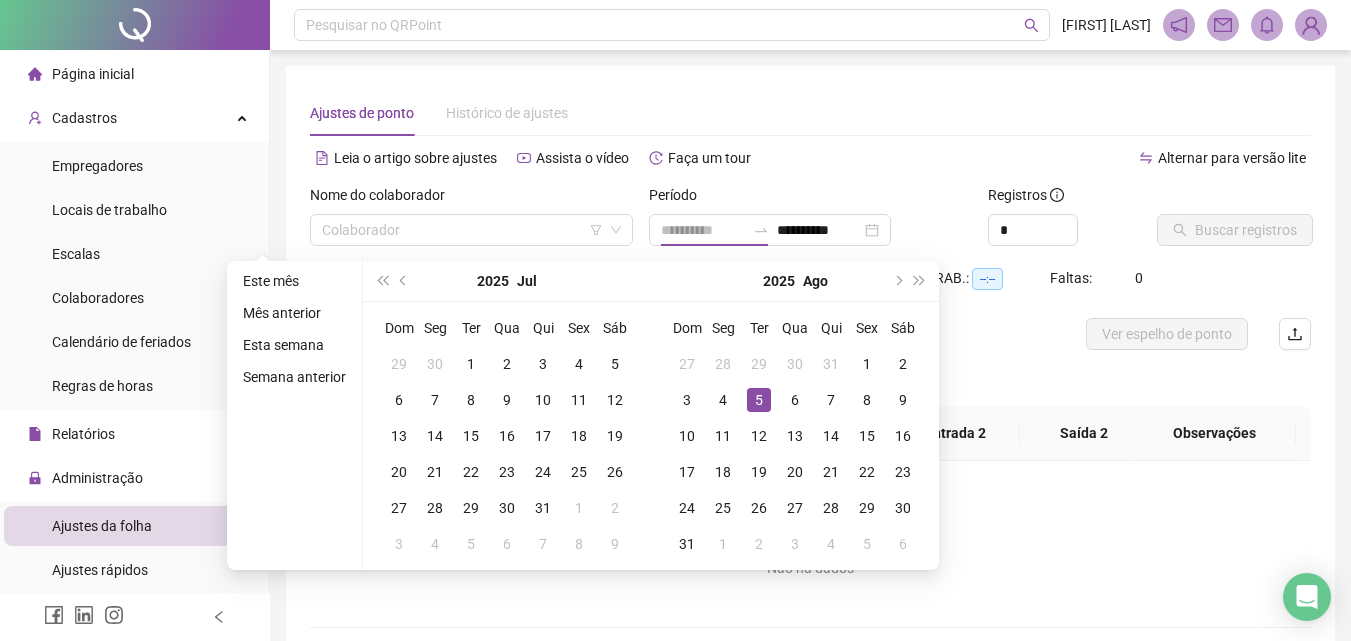 click on "5" at bounding box center [759, 400] 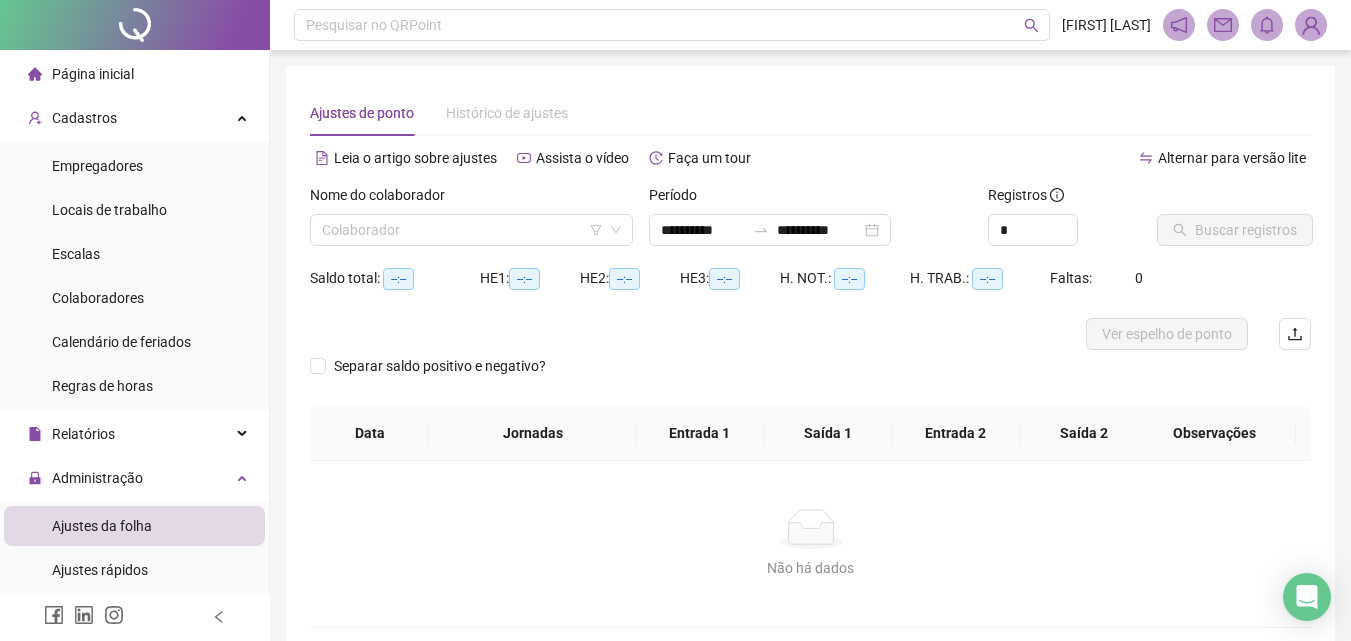 click on "Nome do colaborador" at bounding box center (471, 199) 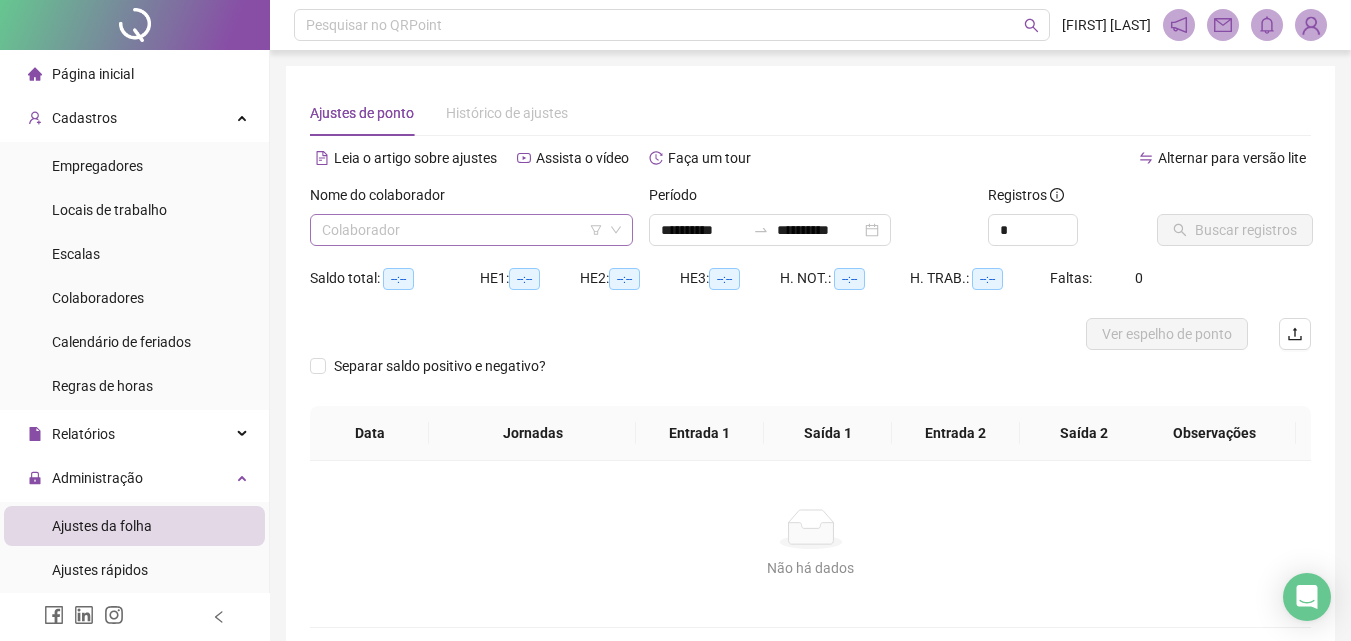 click at bounding box center (462, 230) 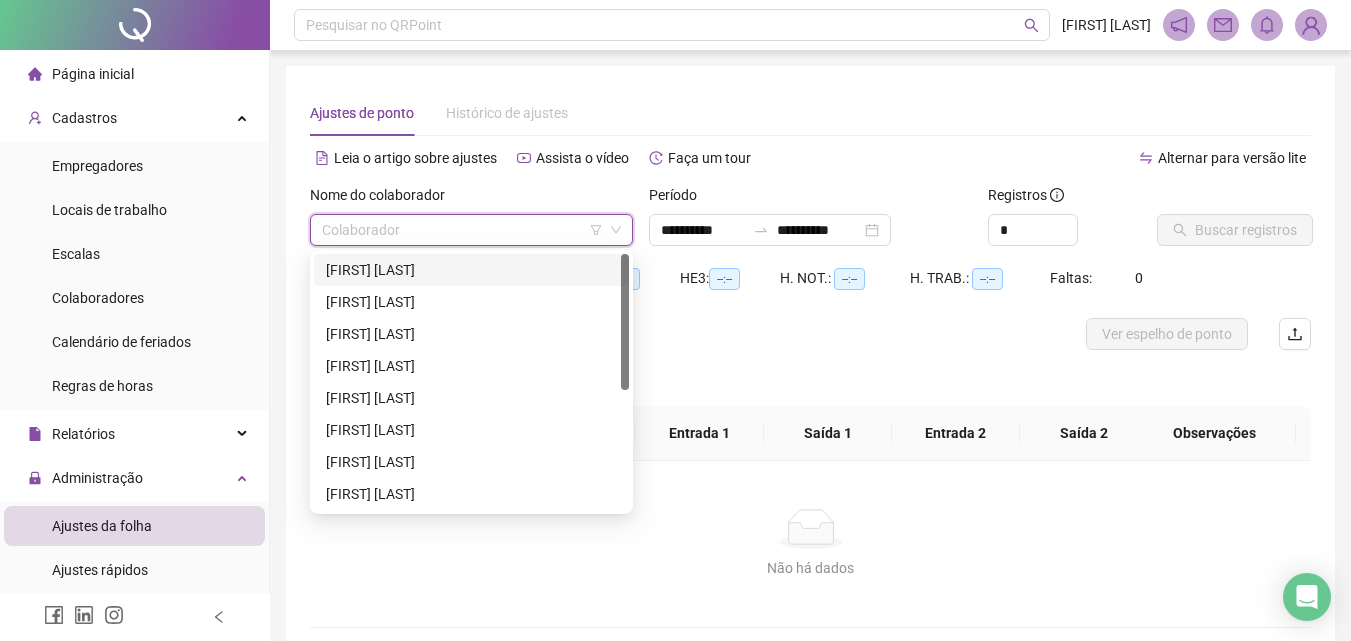 click on "[FIRST] [LAST]" at bounding box center (471, 270) 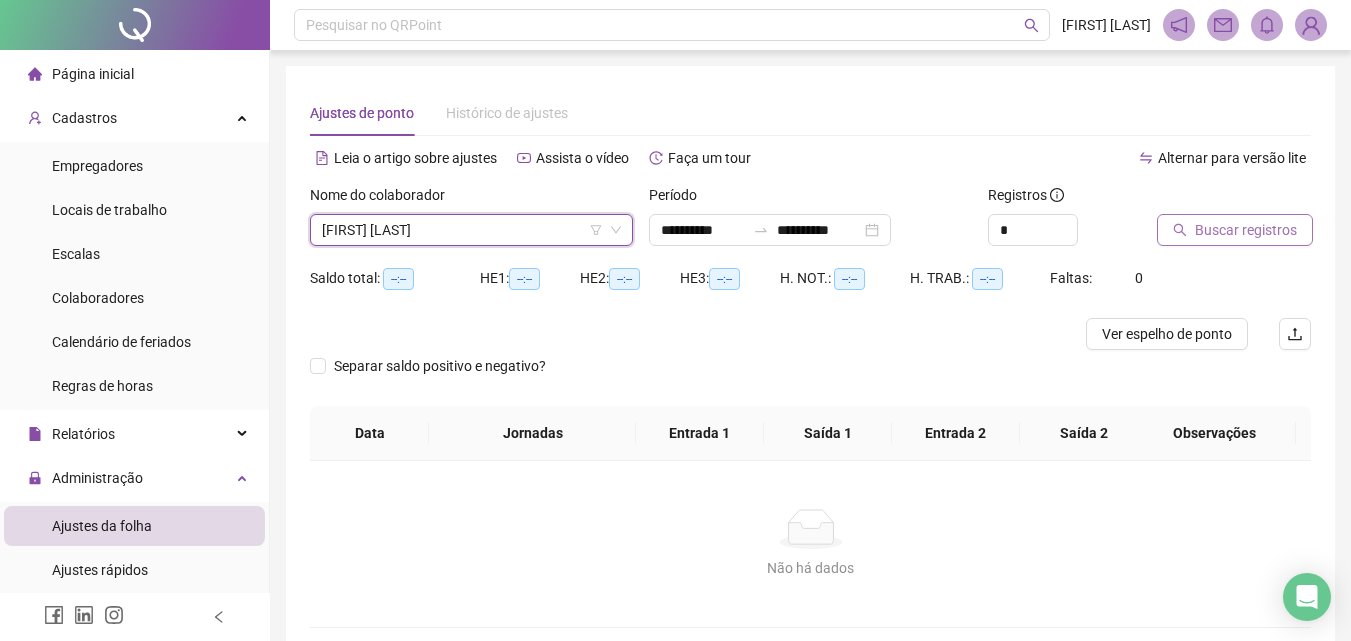 click on "Buscar registros" at bounding box center [1246, 230] 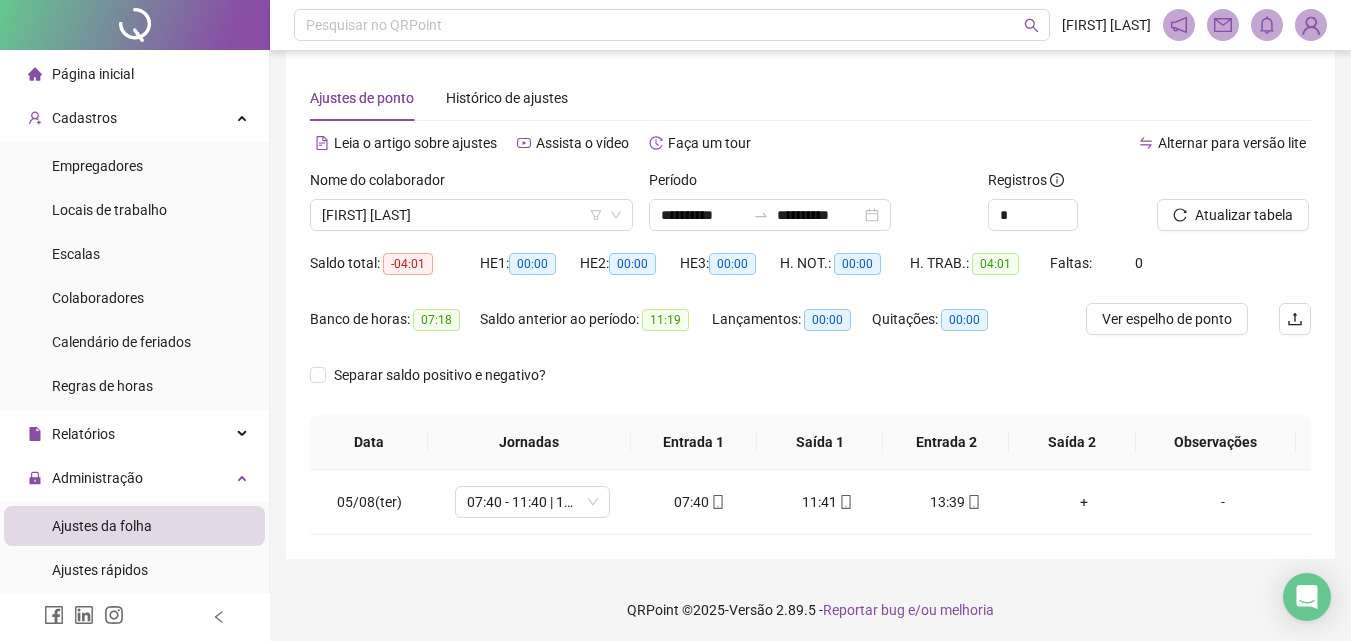 scroll, scrollTop: 19, scrollLeft: 0, axis: vertical 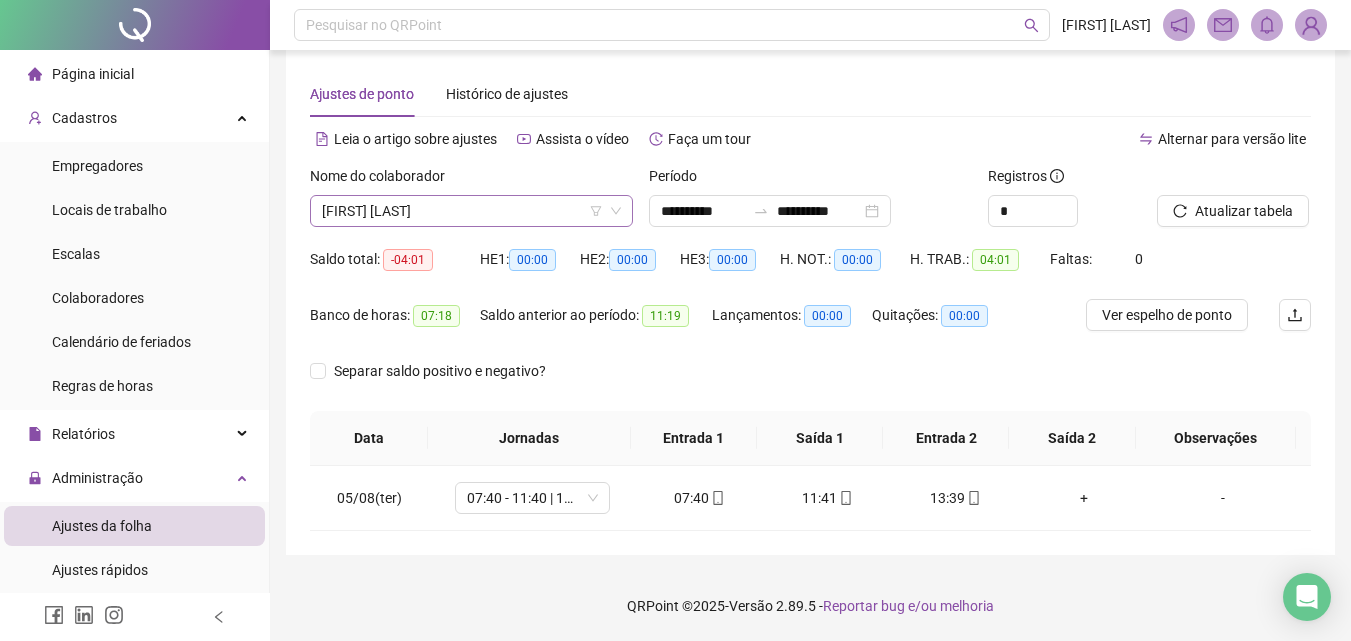 click on "[FIRST] [LAST]" at bounding box center [471, 211] 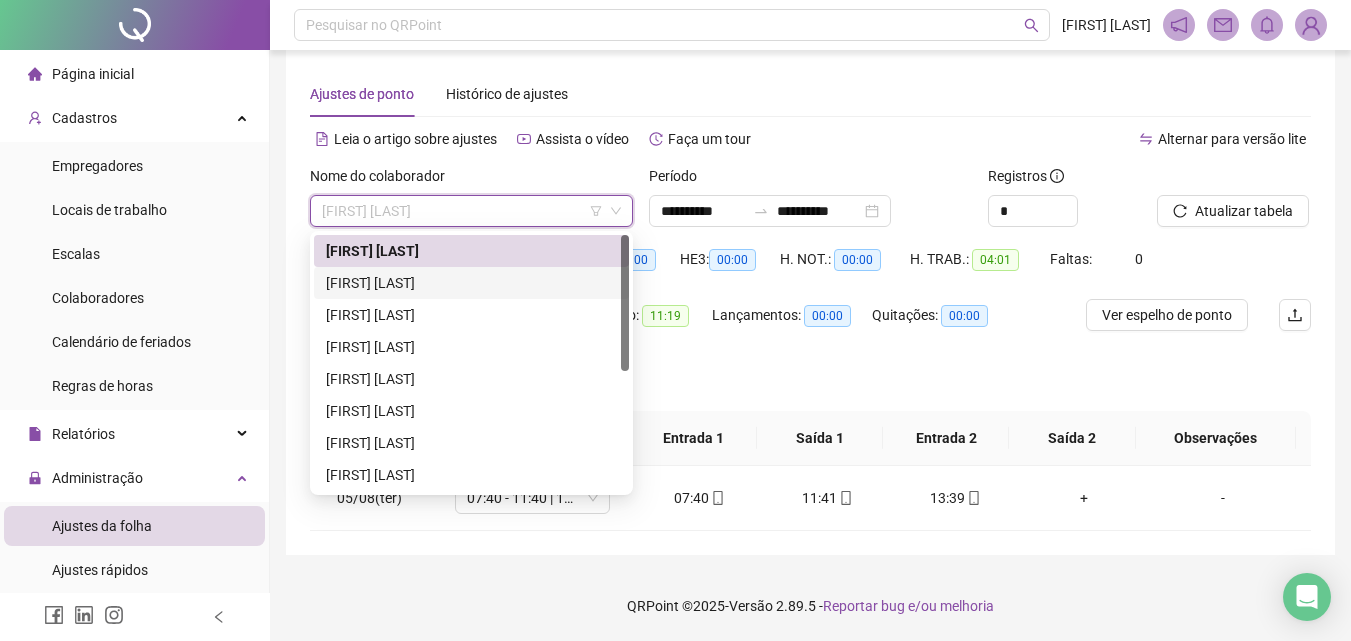click on "[FIRST] [LAST]" at bounding box center [471, 283] 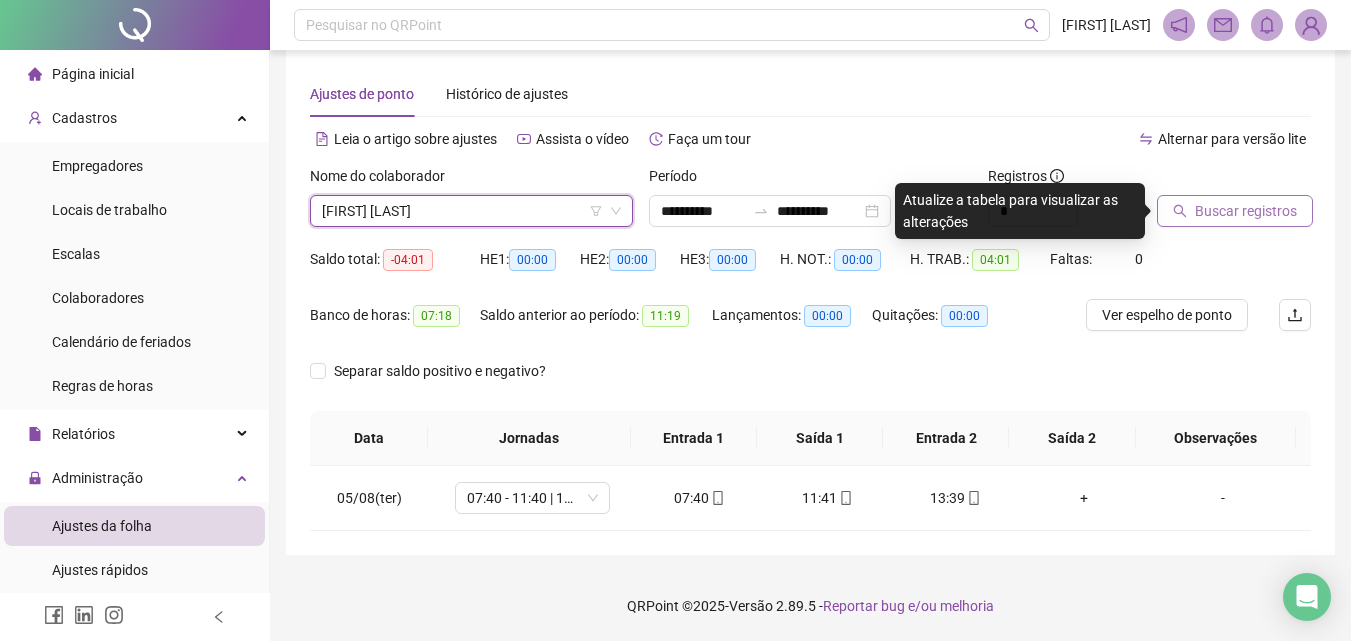 click on "Buscar registros" at bounding box center [1246, 211] 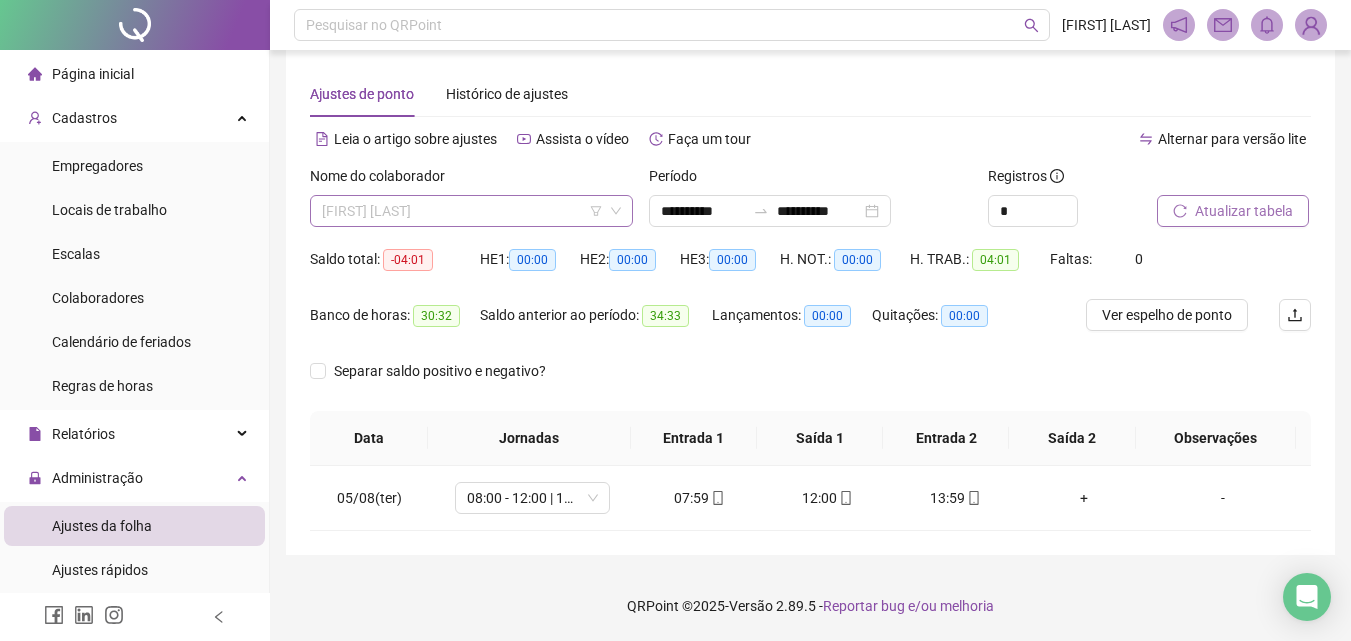 click on "[FIRST] [LAST]" at bounding box center [471, 211] 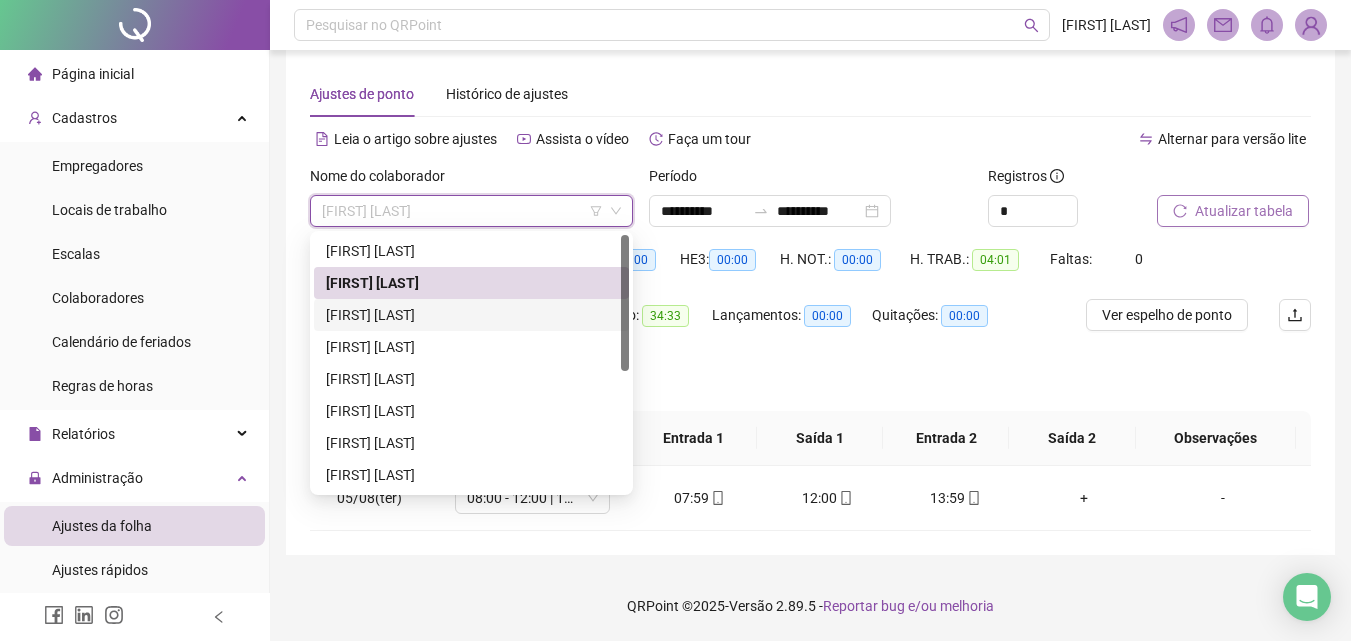 click on "[FIRST] [MIDDLE] [LAST]" at bounding box center [471, 315] 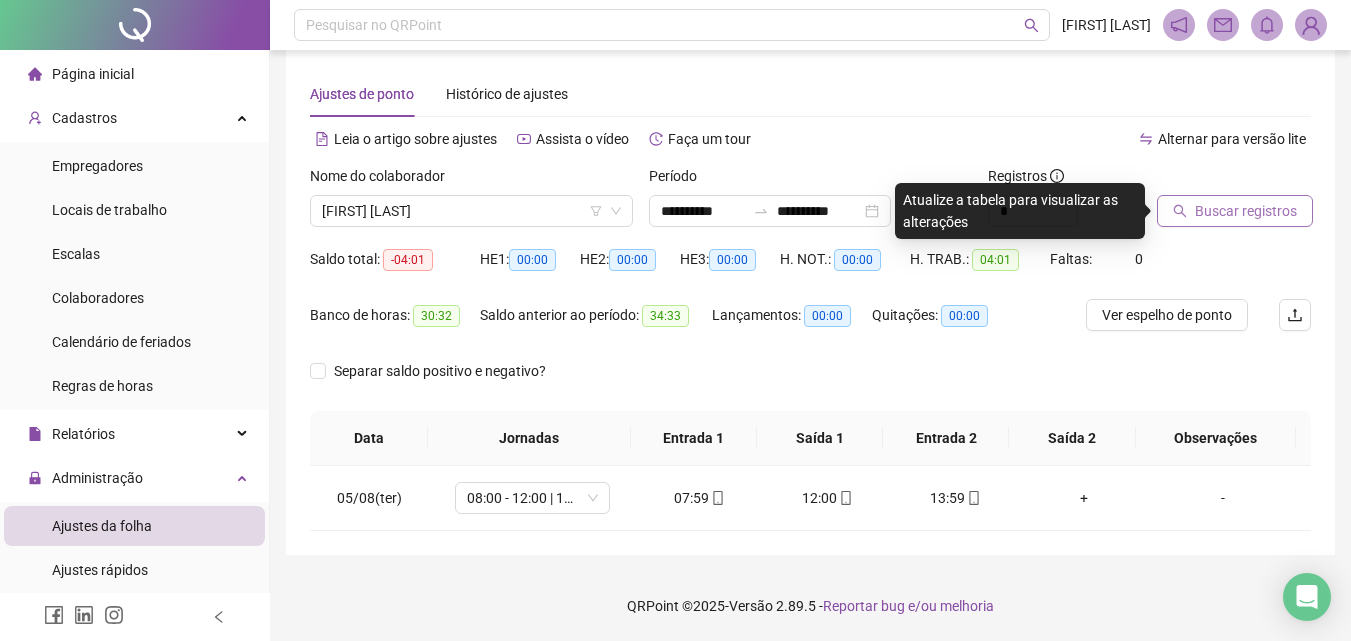click on "Buscar registros" at bounding box center [1246, 211] 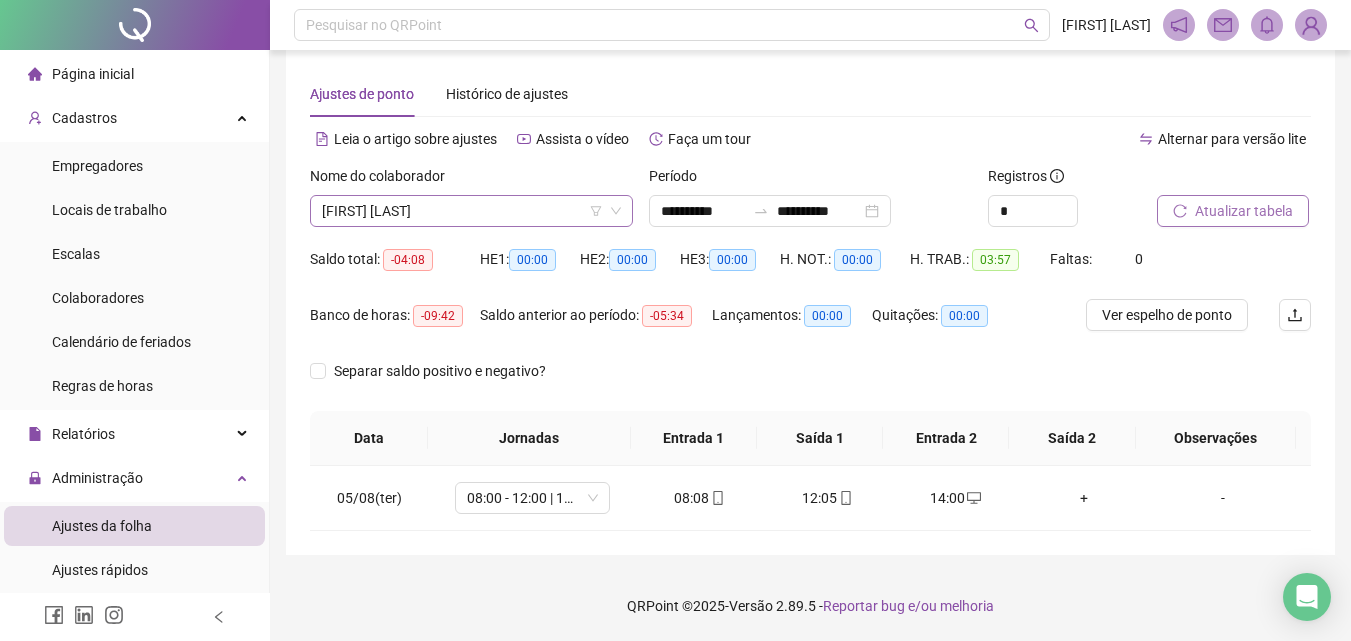 click on "[FIRST] [MIDDLE] [LAST]" at bounding box center (471, 211) 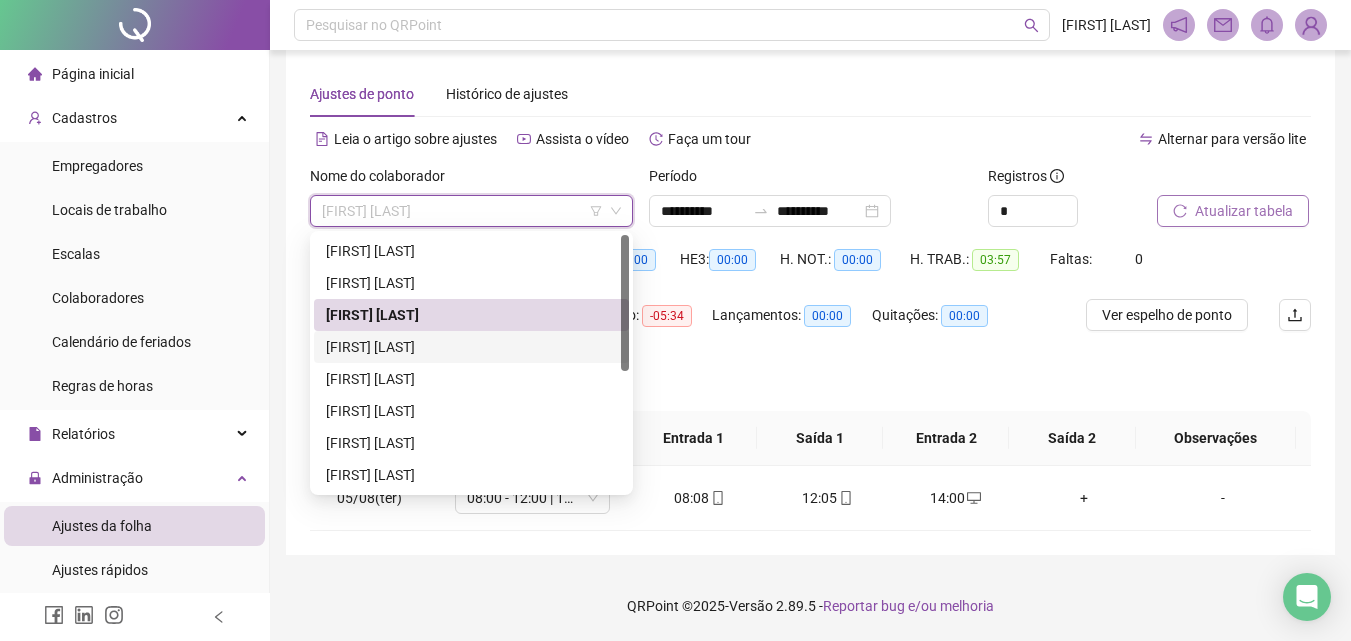 click on "[FIRST] [MIDDLE] [LAST]" at bounding box center (471, 347) 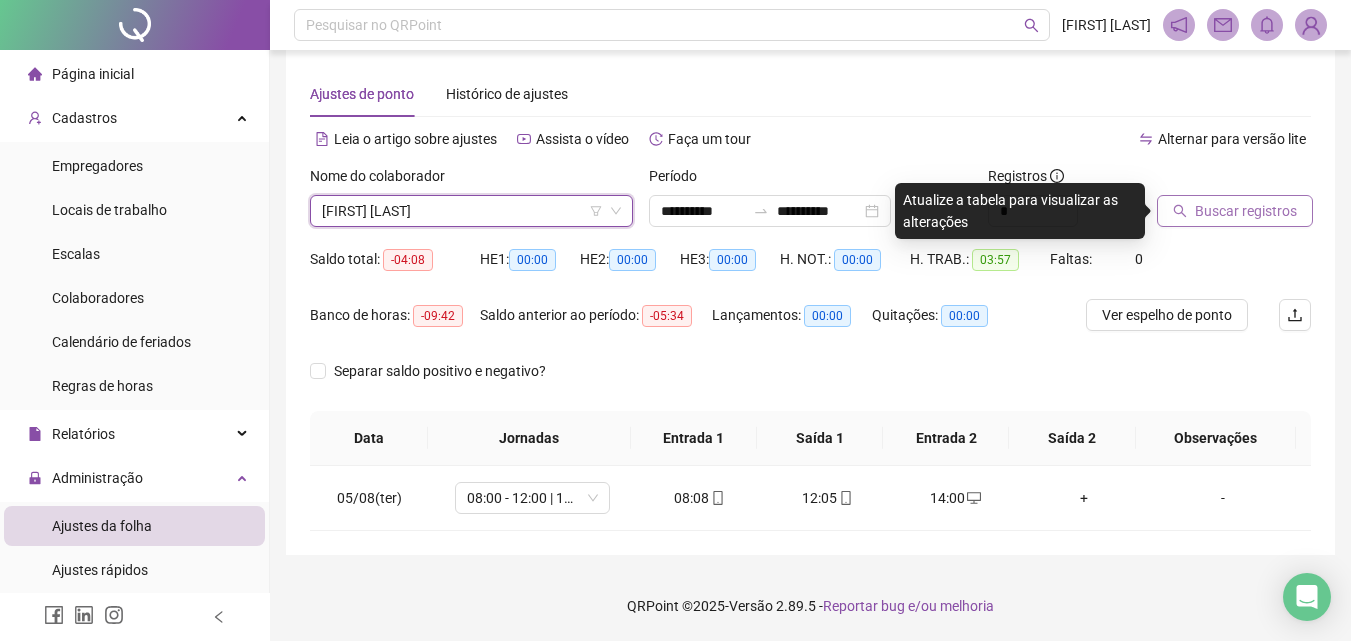 click on "Buscar registros" at bounding box center (1235, 211) 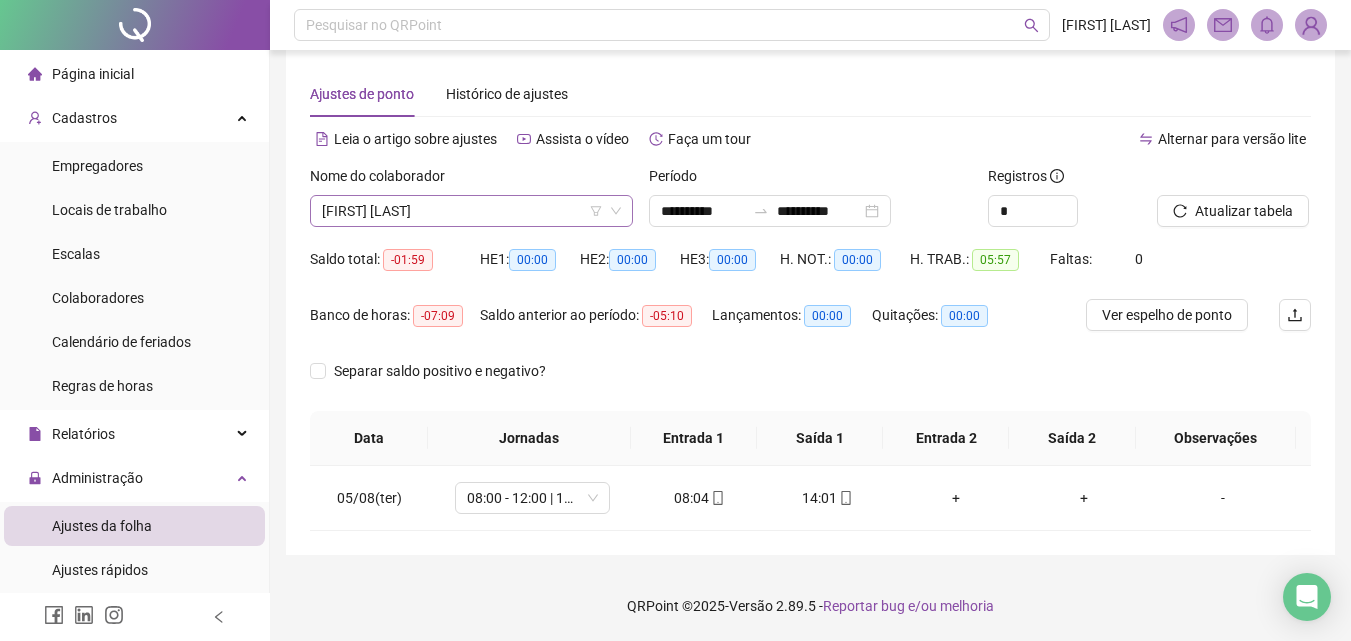 click on "[FIRST] [MIDDLE] [LAST]" at bounding box center (471, 211) 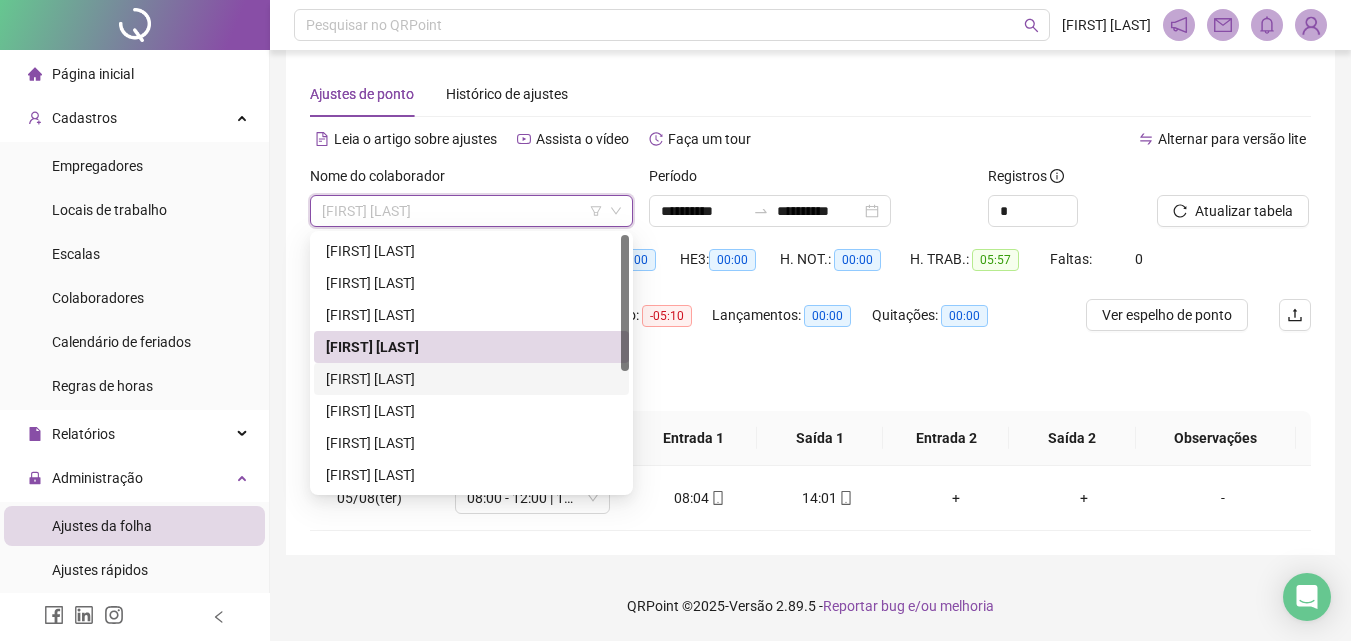 click on "[FIRST] [MIDDLE] [LAST]" at bounding box center (471, 379) 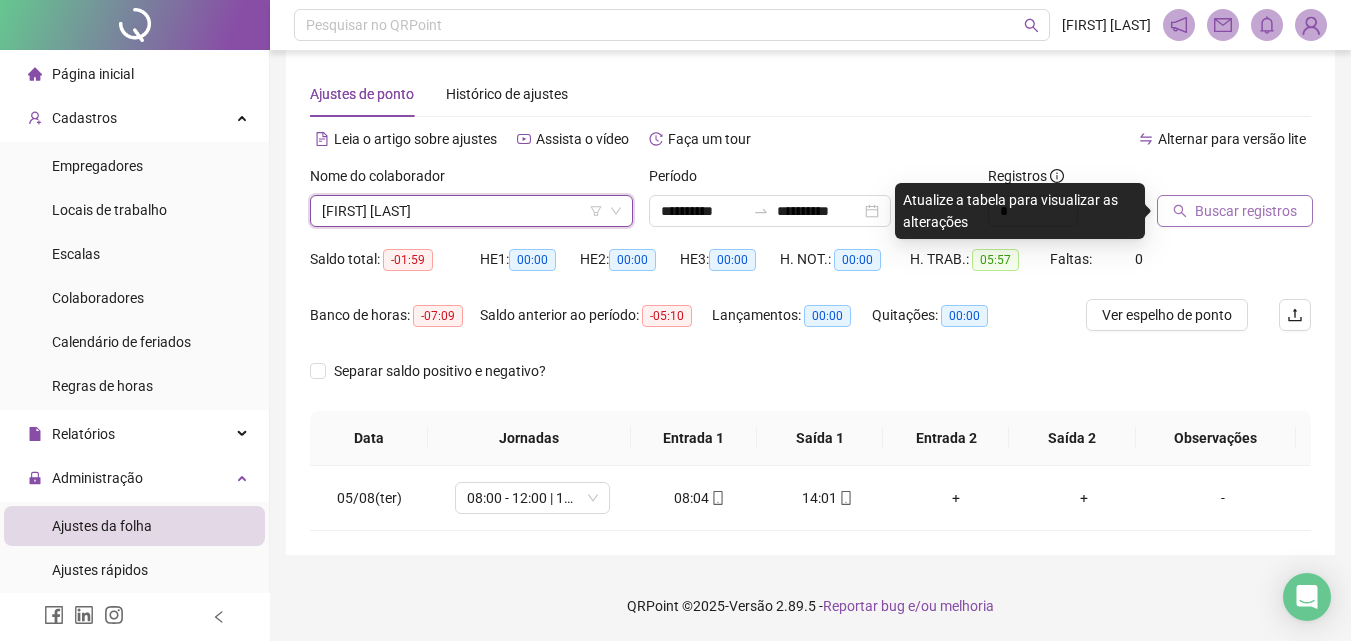 click on "Buscar registros" at bounding box center (1246, 211) 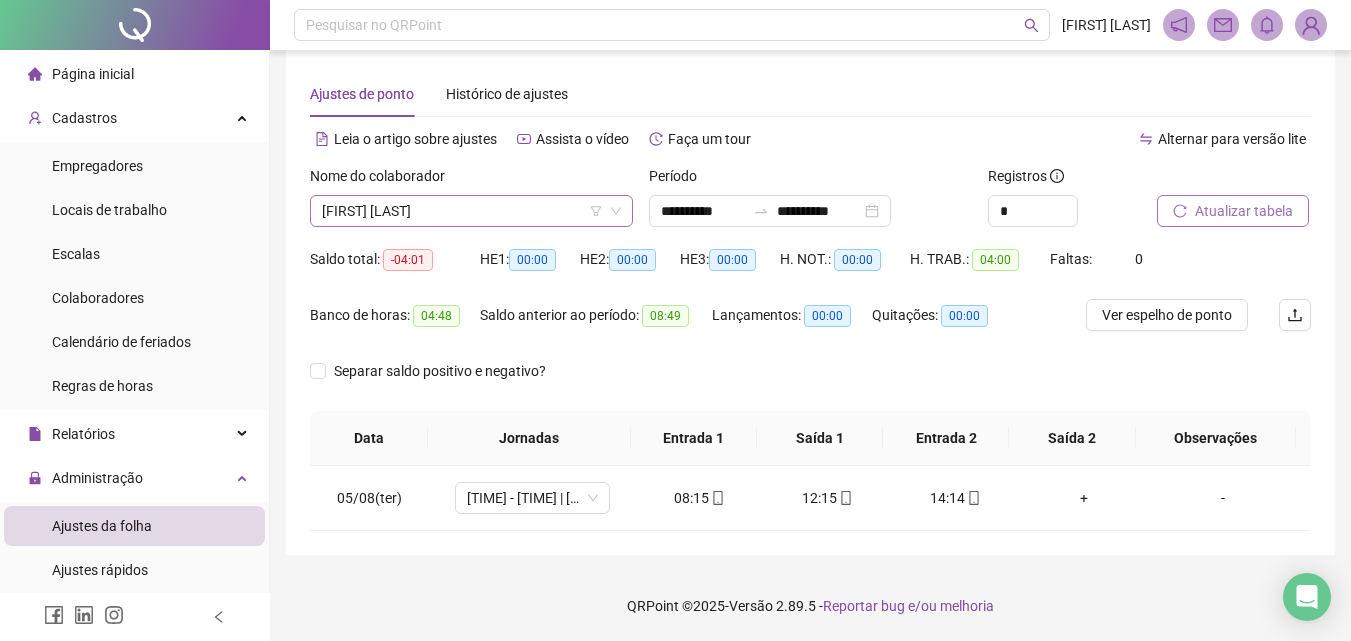 click on "[FIRST] [MIDDLE] [LAST]" at bounding box center [471, 211] 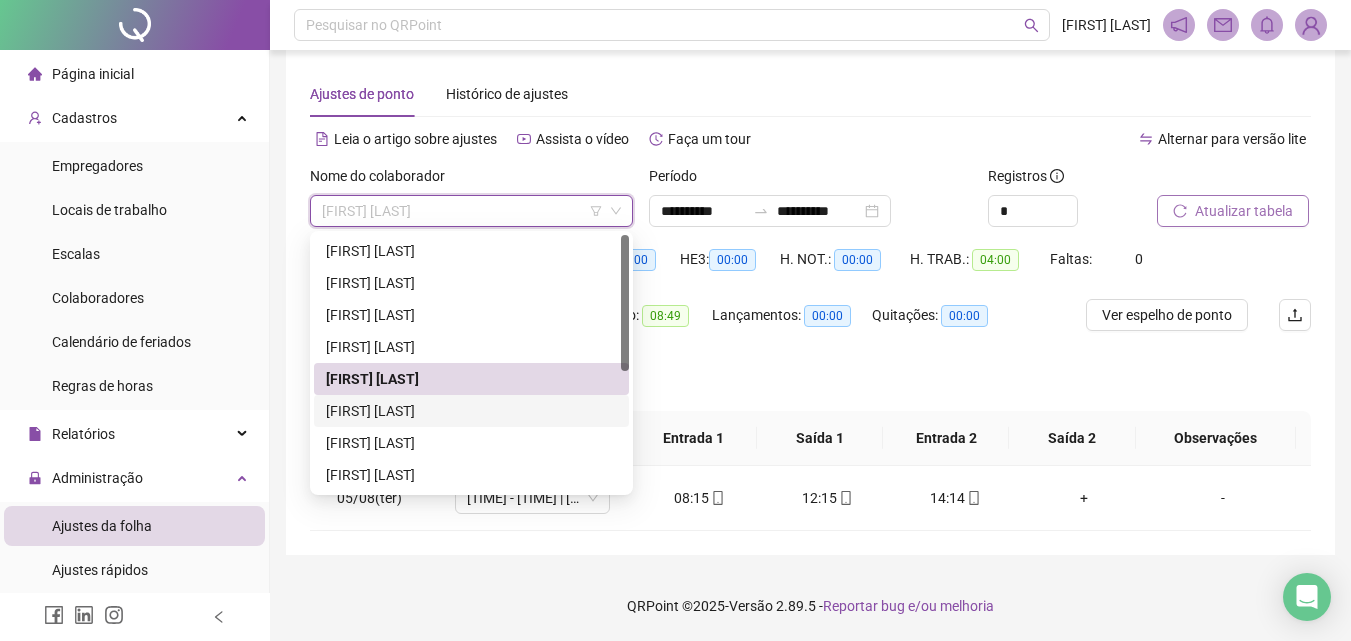 click on "[FIRST] [MIDDLE] [LAST]" at bounding box center [471, 411] 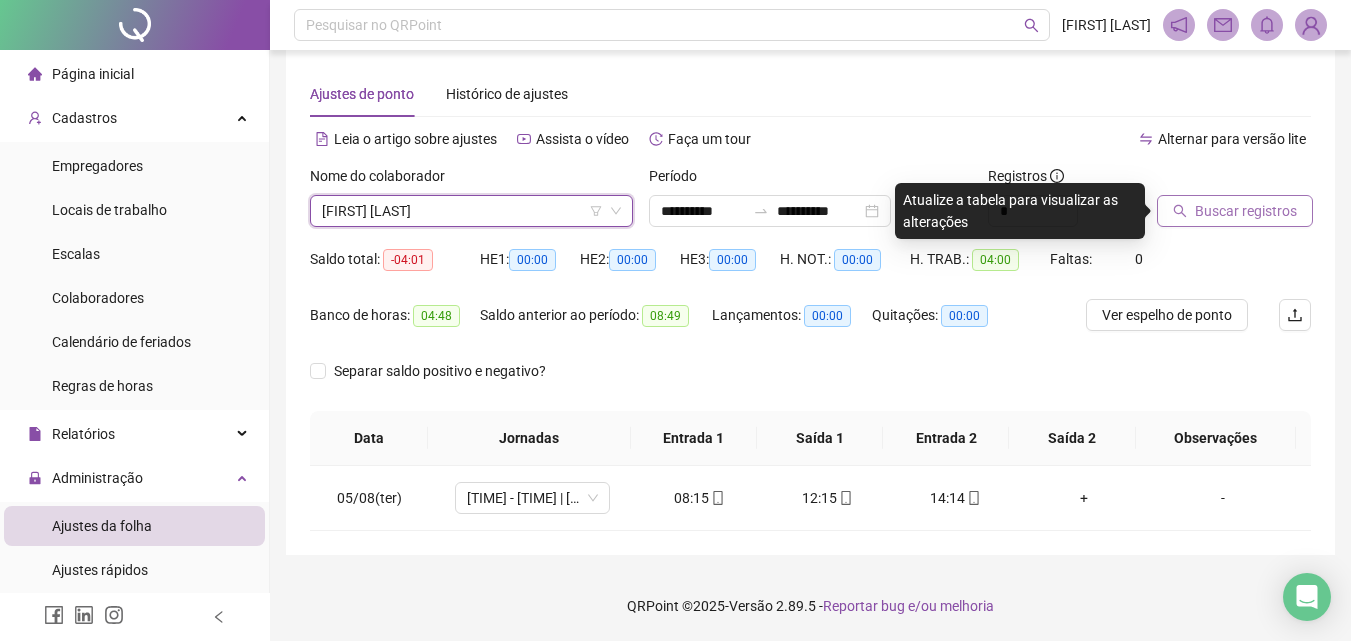 click on "Buscar registros" at bounding box center [1235, 211] 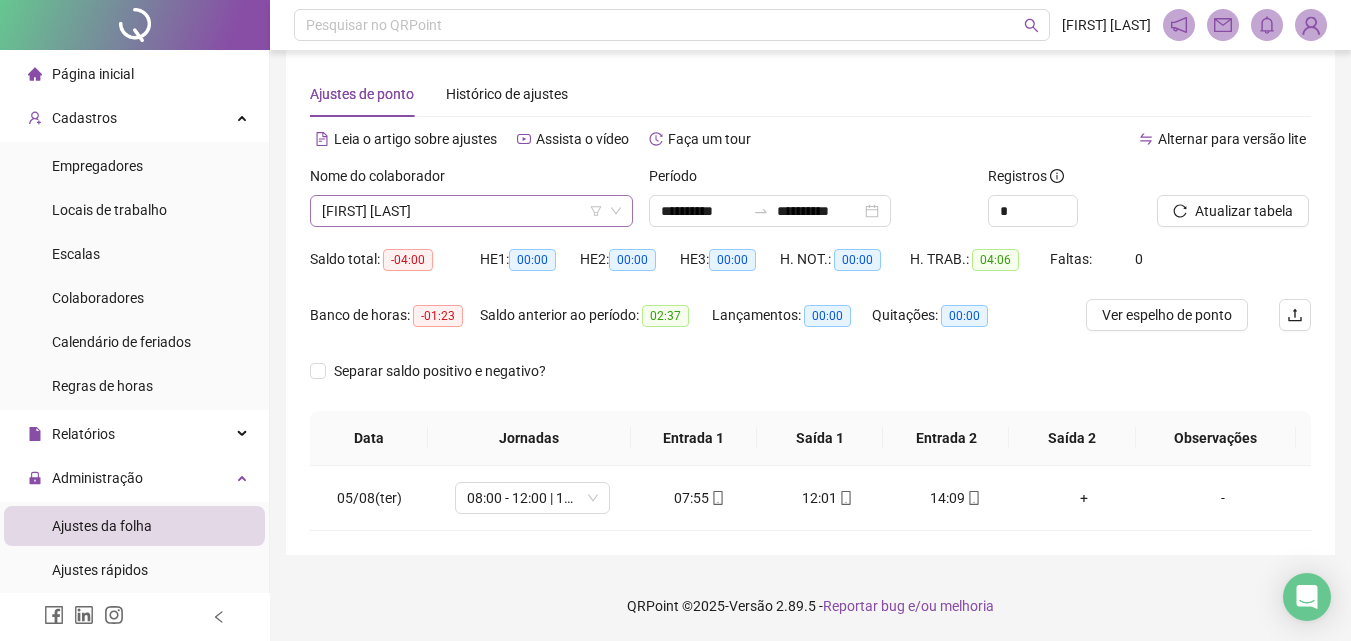 click on "[FIRST] [MIDDLE] [LAST]" at bounding box center (471, 211) 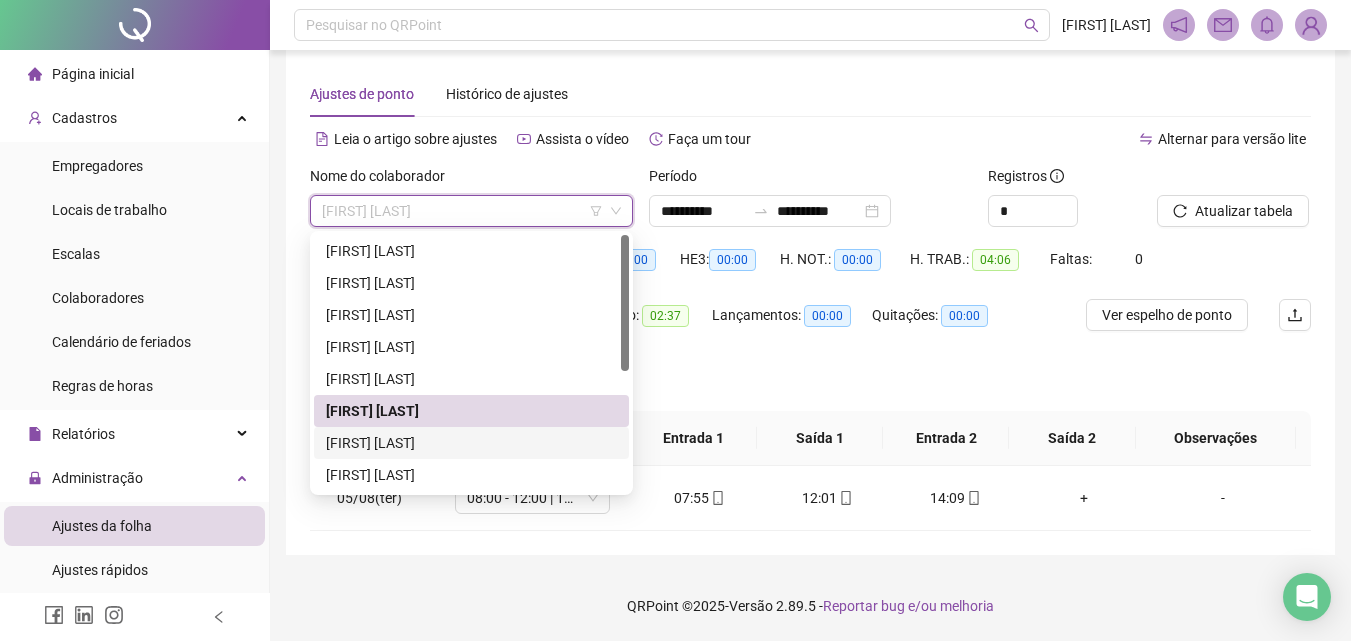 click on "[FIRST] [LAST]" at bounding box center [471, 443] 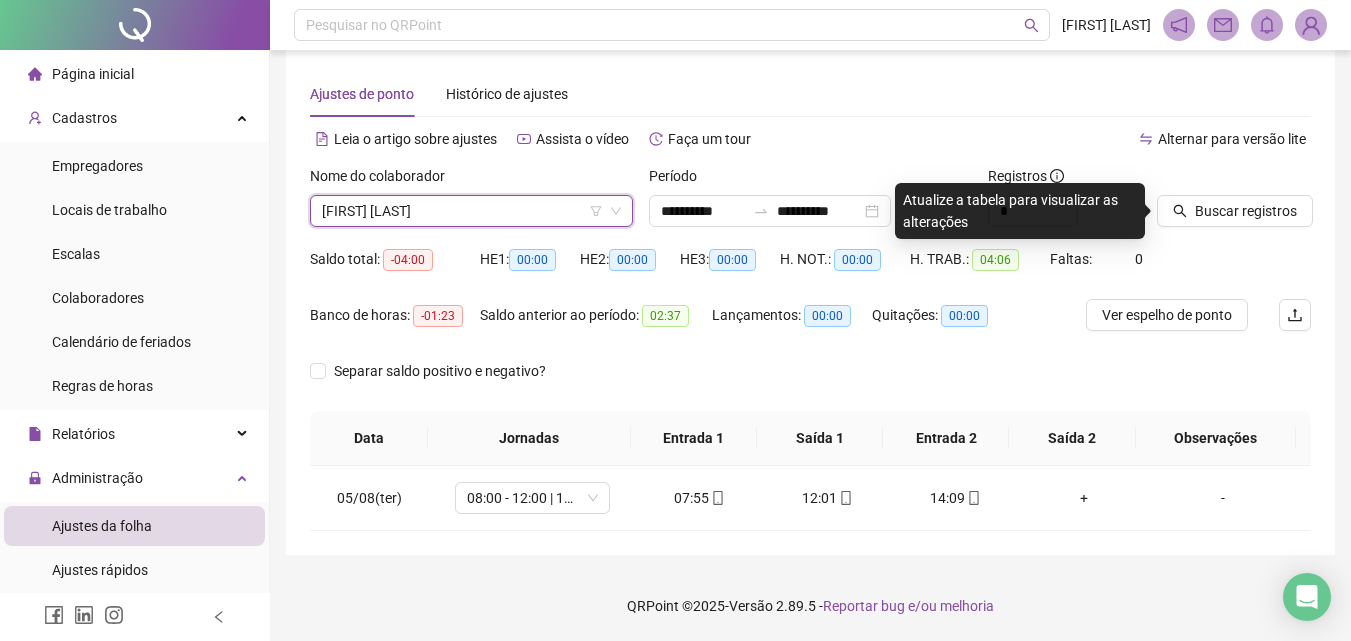click at bounding box center [1209, 180] 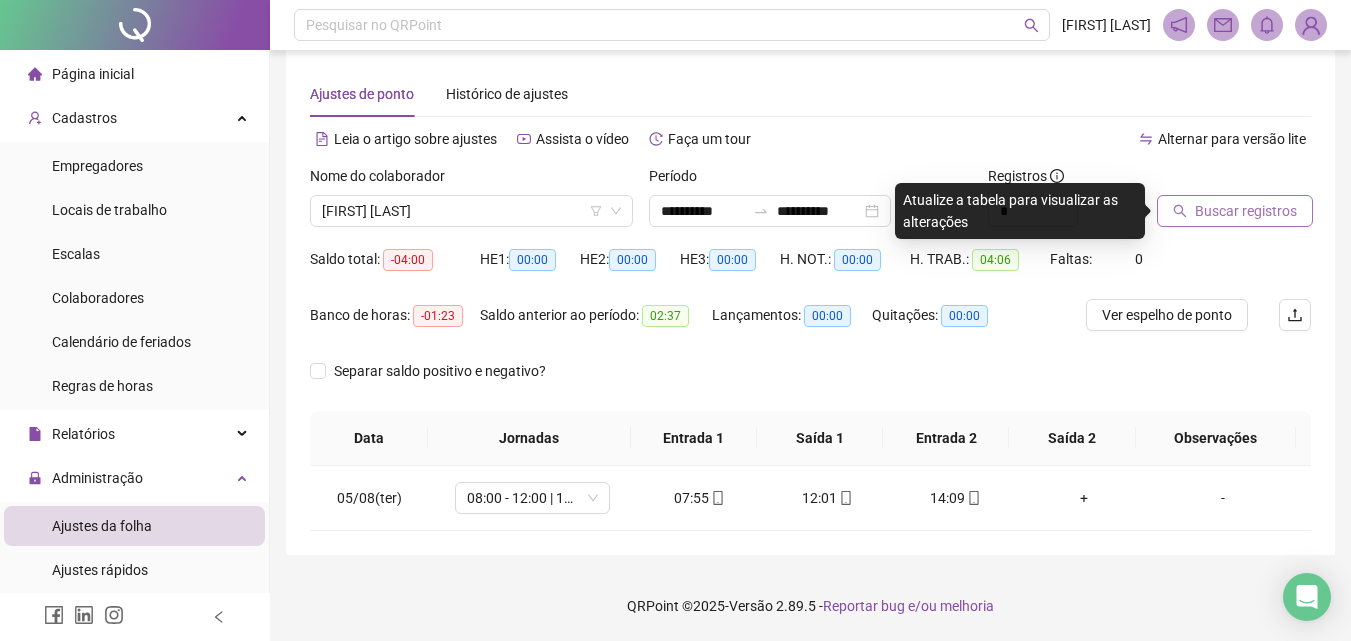 click on "Buscar registros" at bounding box center [1246, 211] 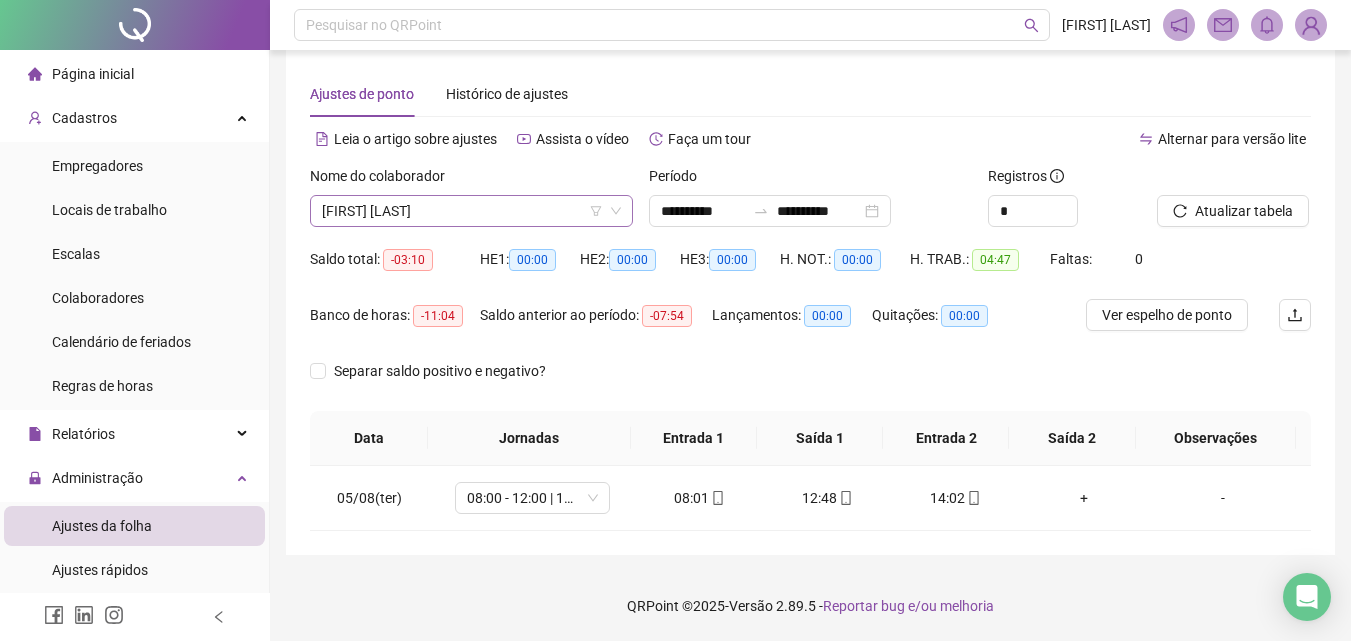 click on "[FIRST] [LAST]" at bounding box center (471, 211) 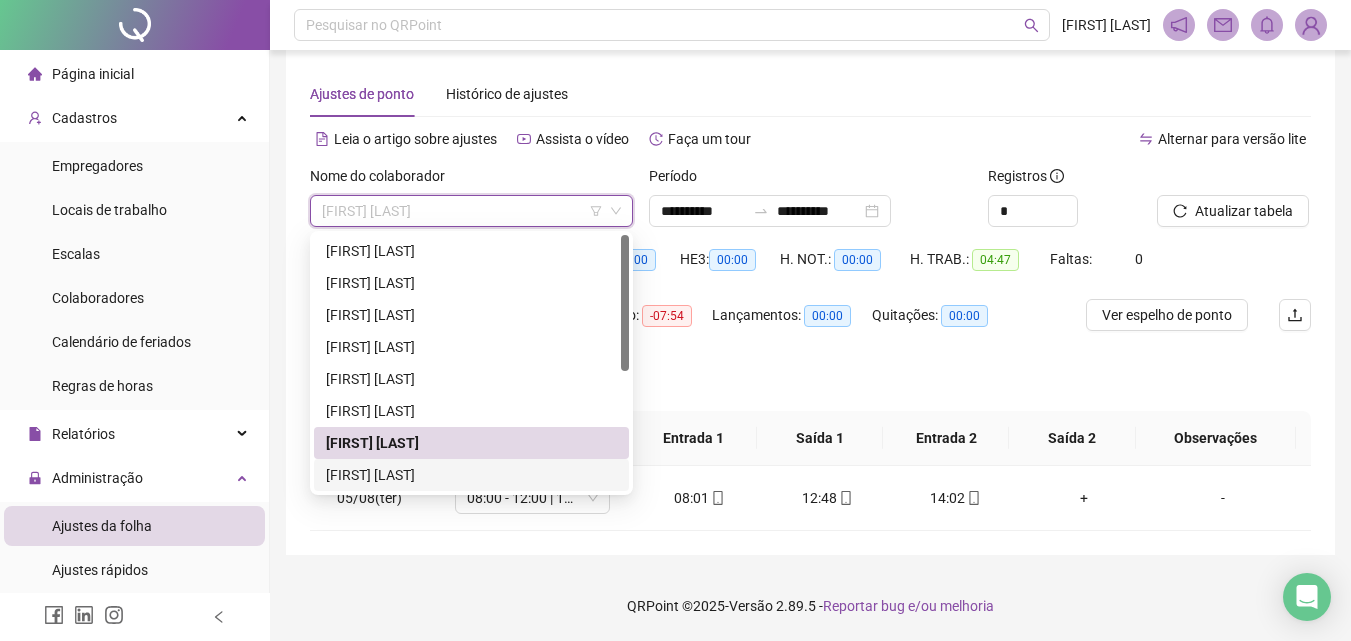 click on "[FIRST] [MIDDLE] [LAST]" at bounding box center (471, 475) 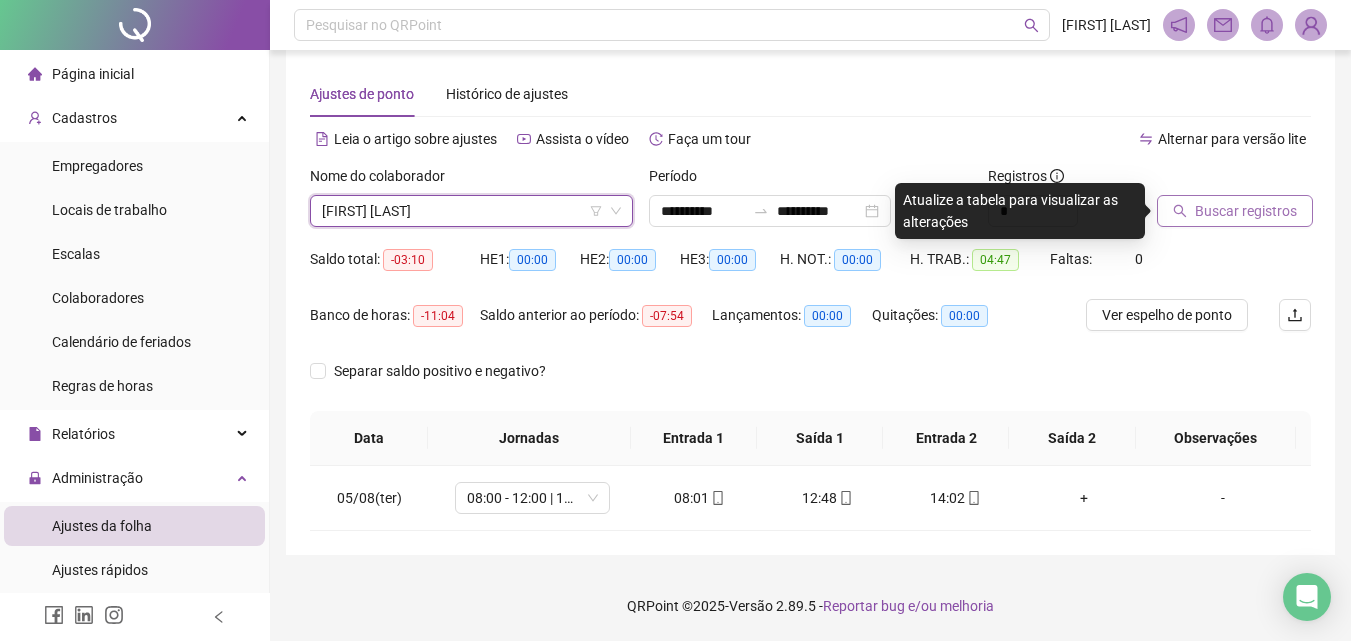 click on "Buscar registros" at bounding box center [1235, 211] 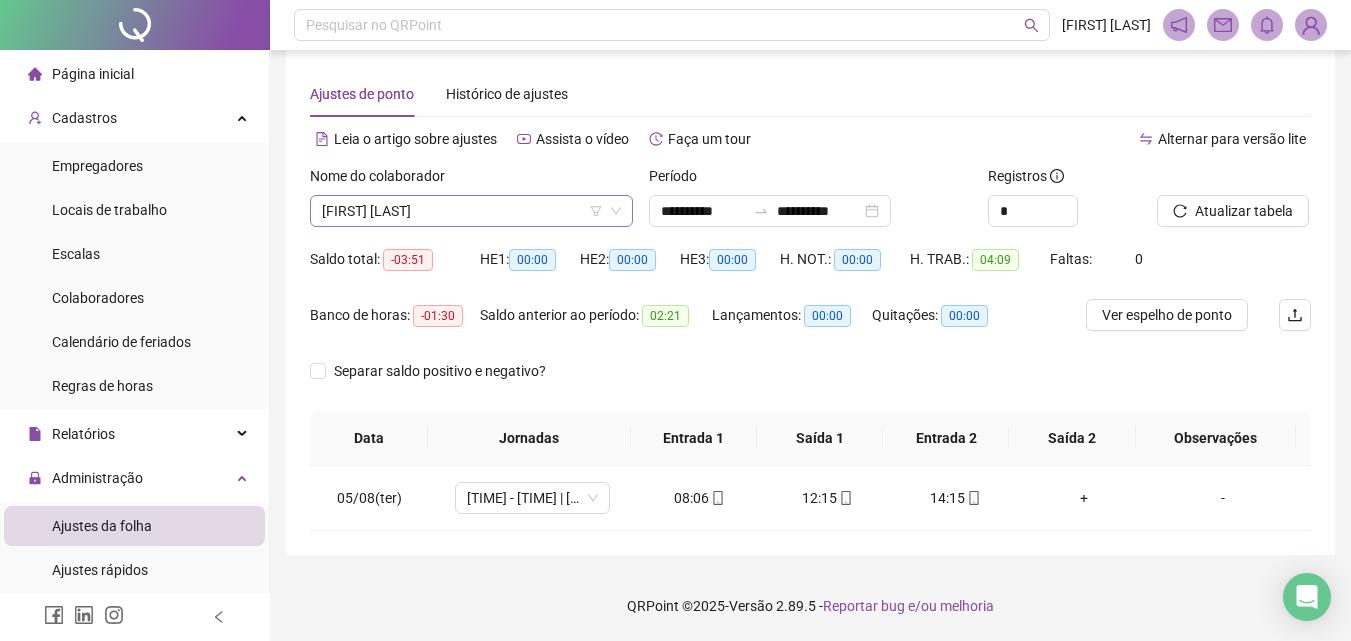click on "[FIRST] [MIDDLE] [LAST]" at bounding box center [471, 211] 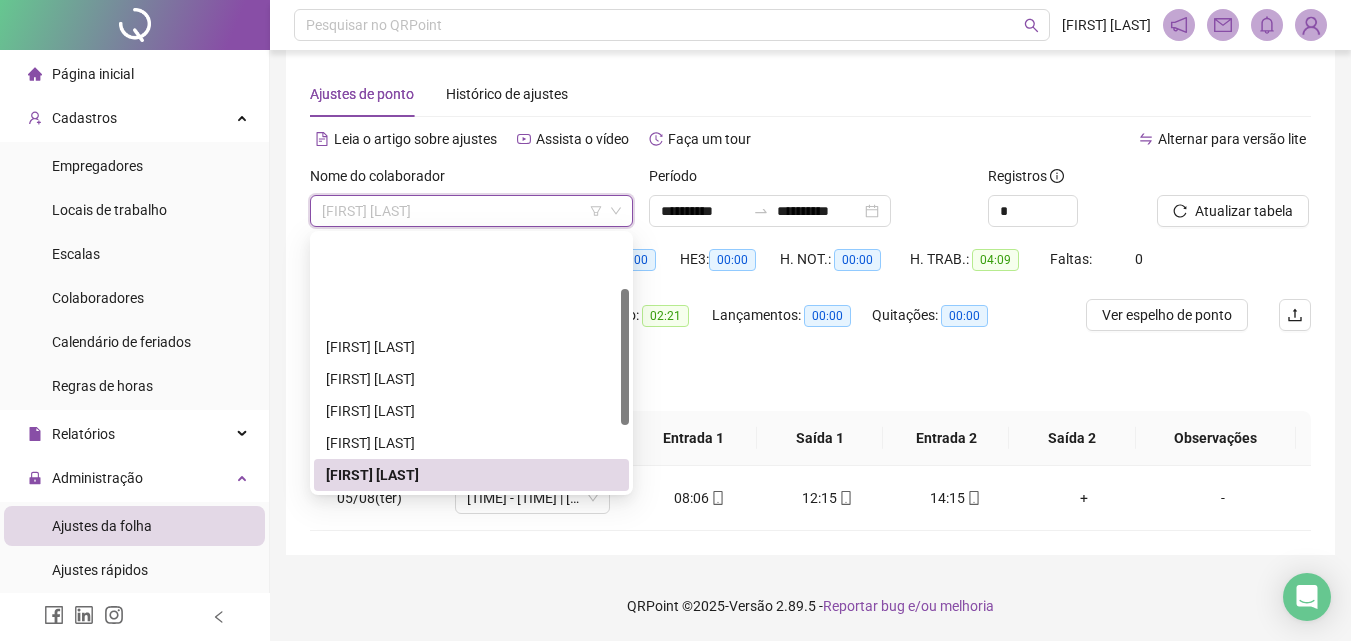 scroll, scrollTop: 100, scrollLeft: 0, axis: vertical 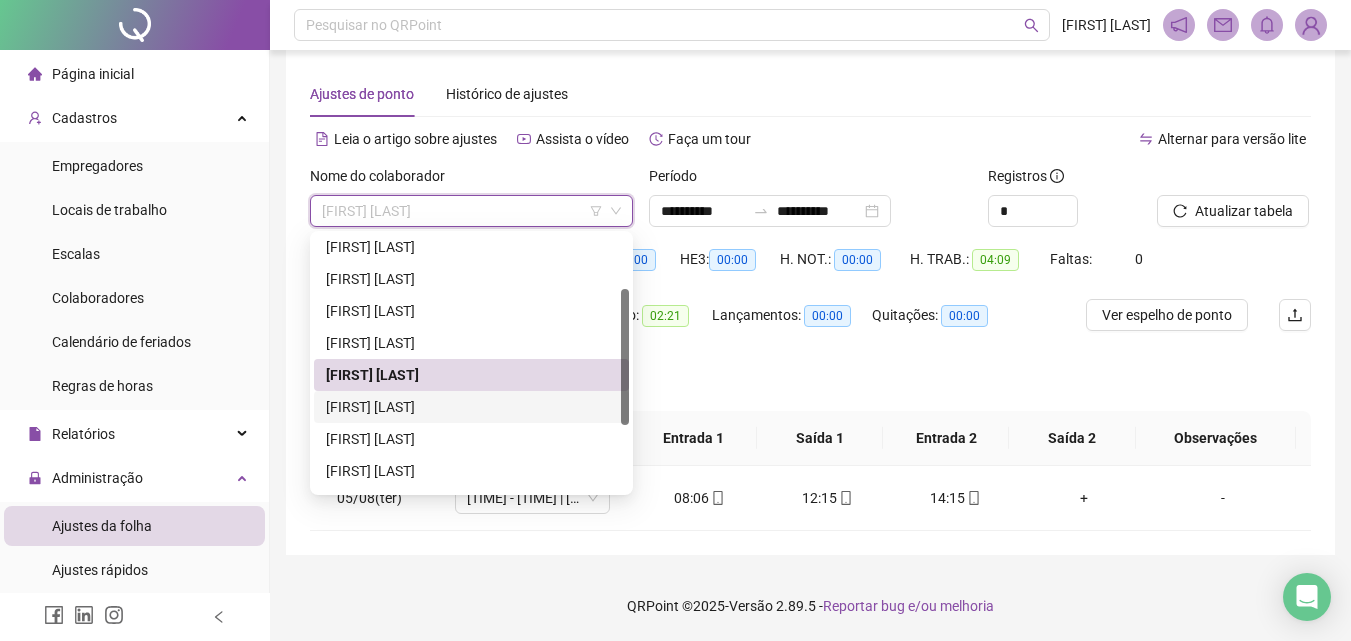 click on "[FIRST] [MIDDLE] [LAST]" at bounding box center (471, 407) 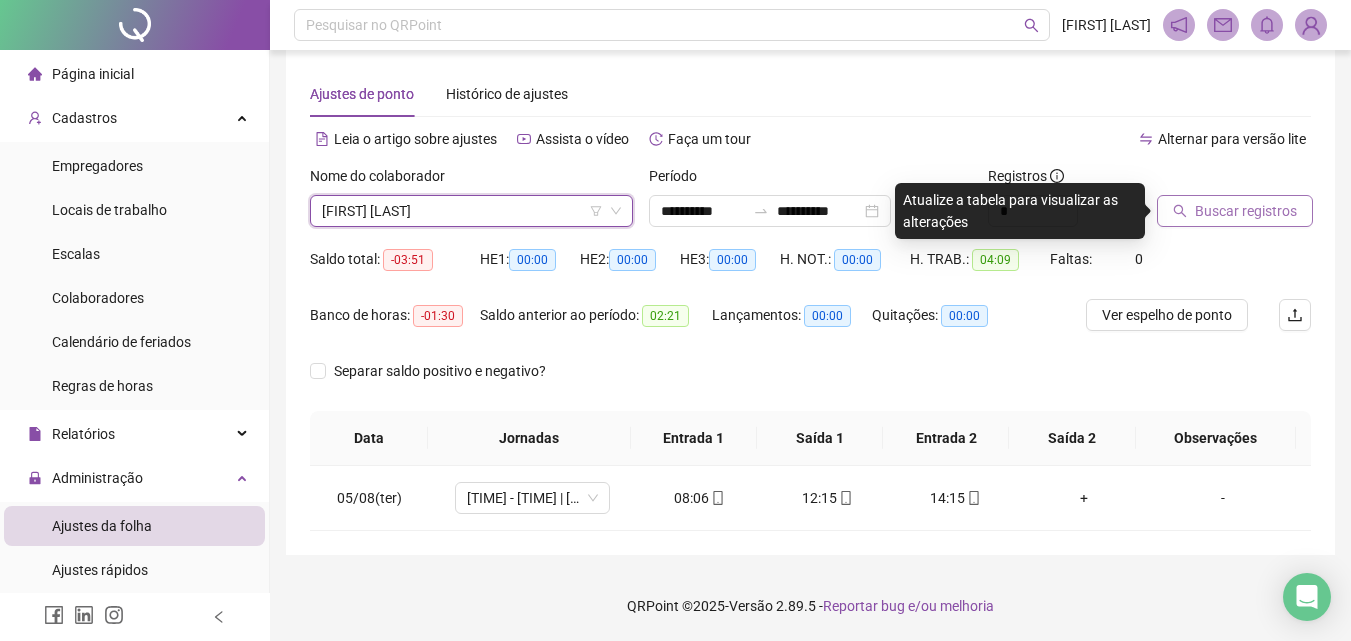 click on "Buscar registros" at bounding box center [1235, 211] 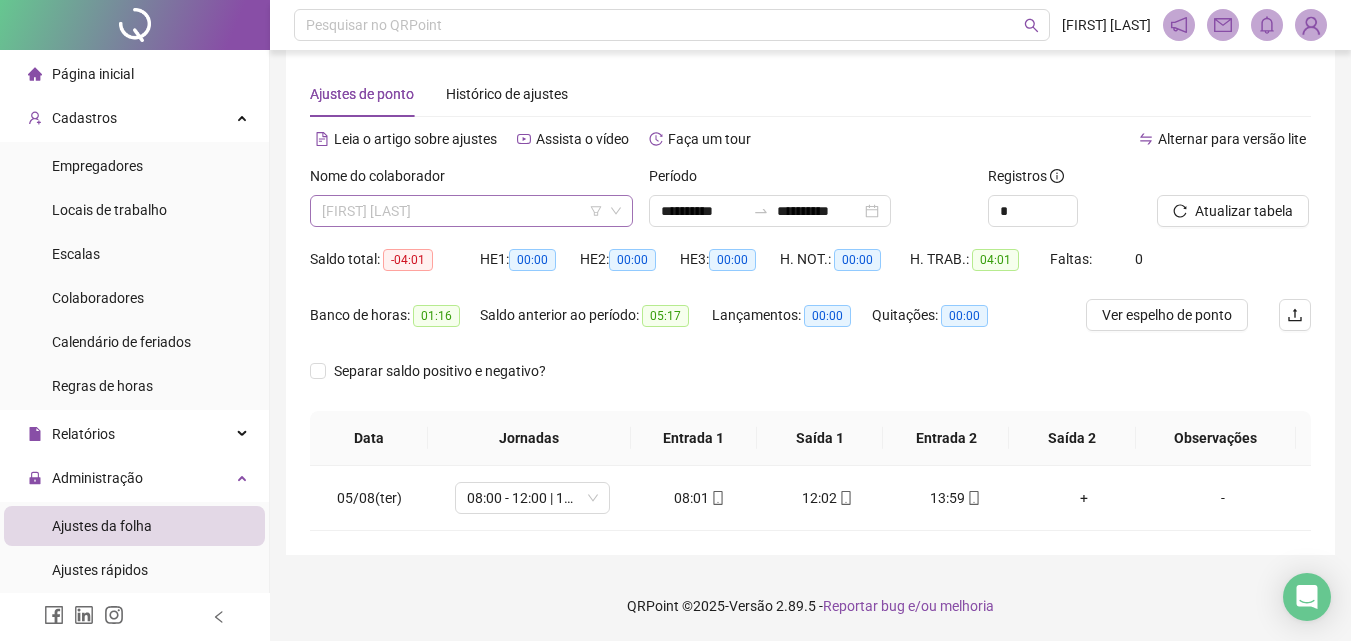 click on "[FIRST] [MIDDLE] [LAST]" at bounding box center [471, 211] 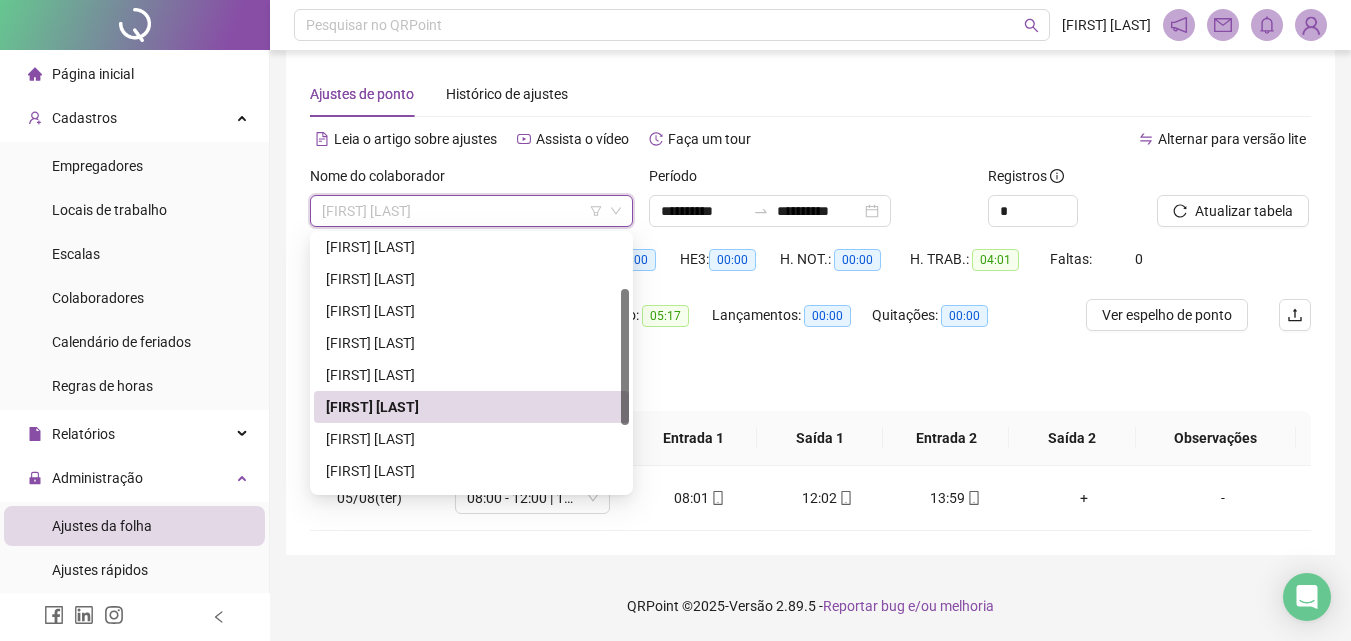 click on "[FIRST] [MIDDLE] [LAST]" at bounding box center [471, 439] 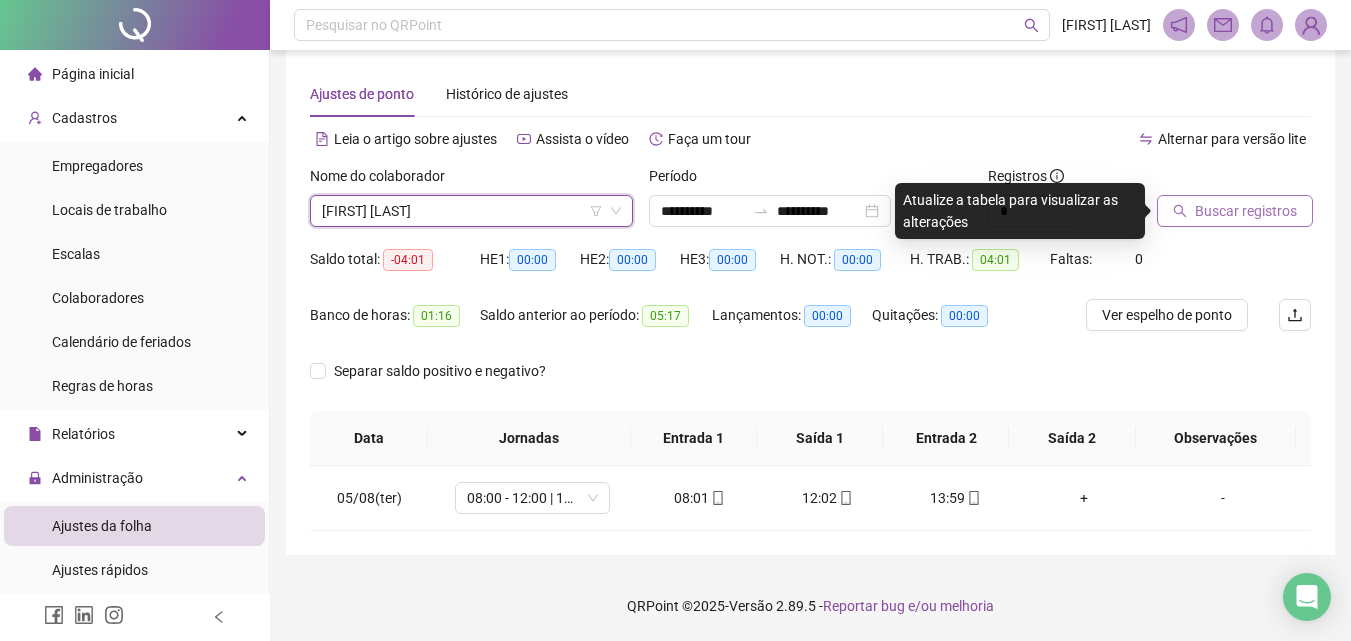 click on "Buscar registros" at bounding box center (1235, 211) 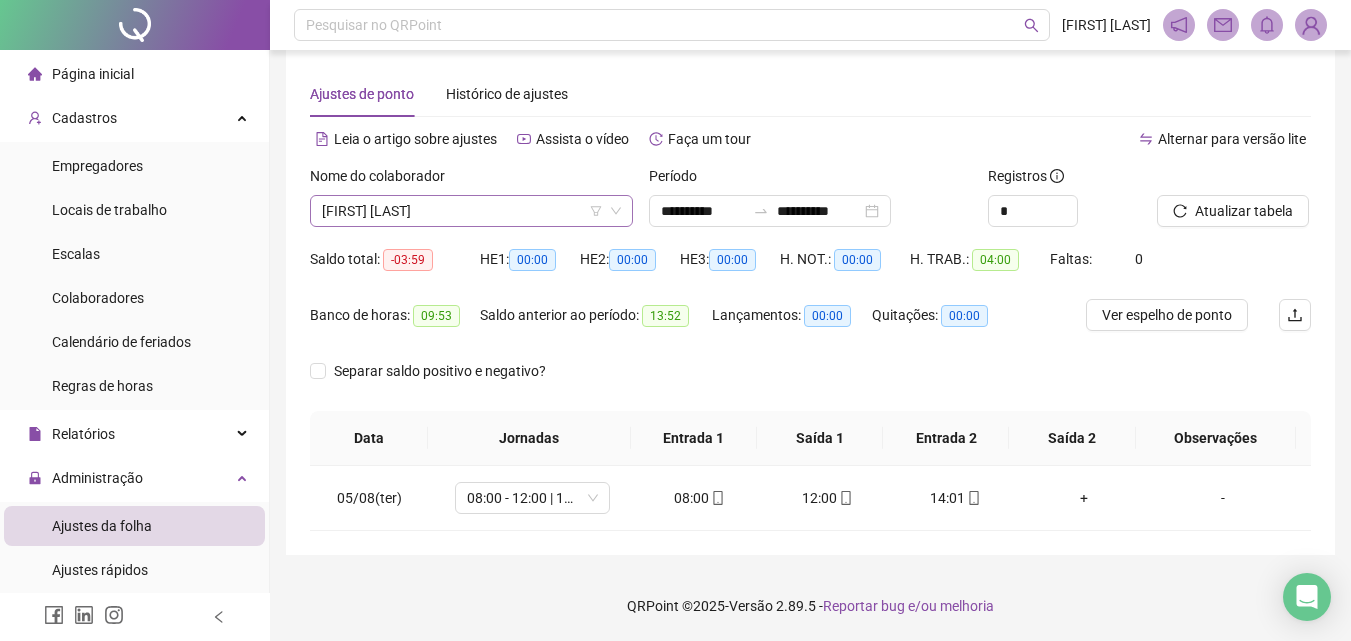 click on "[FIRST] [MIDDLE] [LAST]" at bounding box center [471, 211] 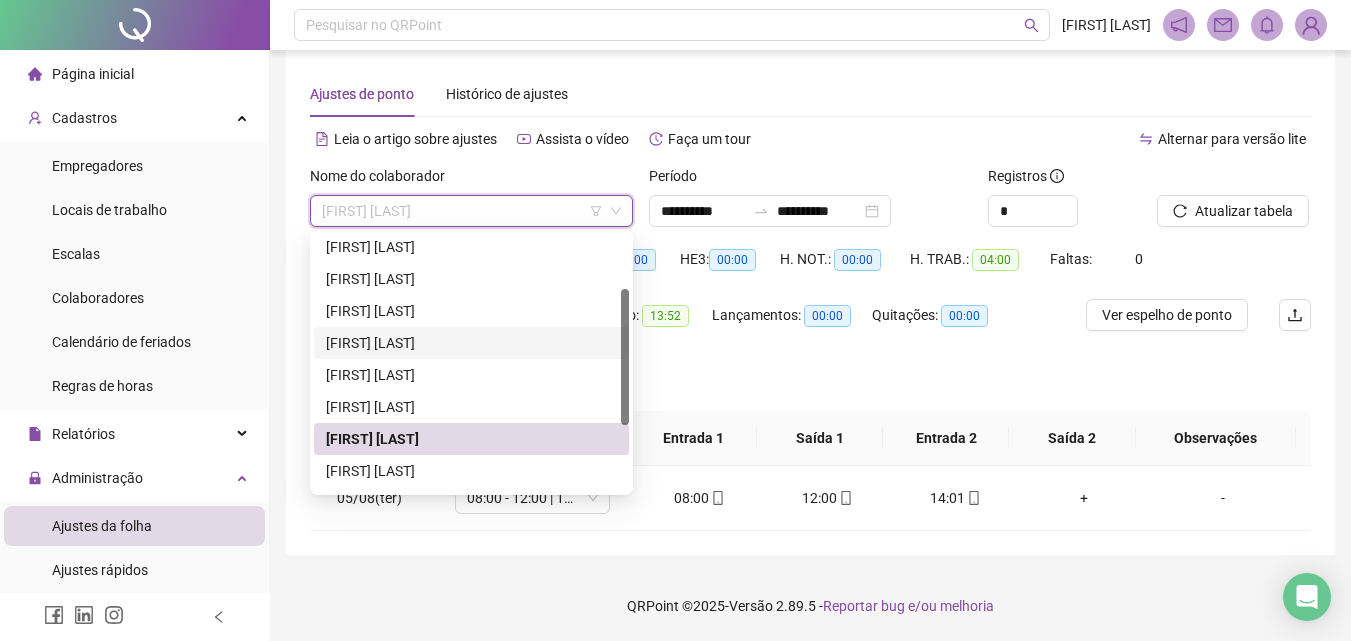 scroll, scrollTop: 200, scrollLeft: 0, axis: vertical 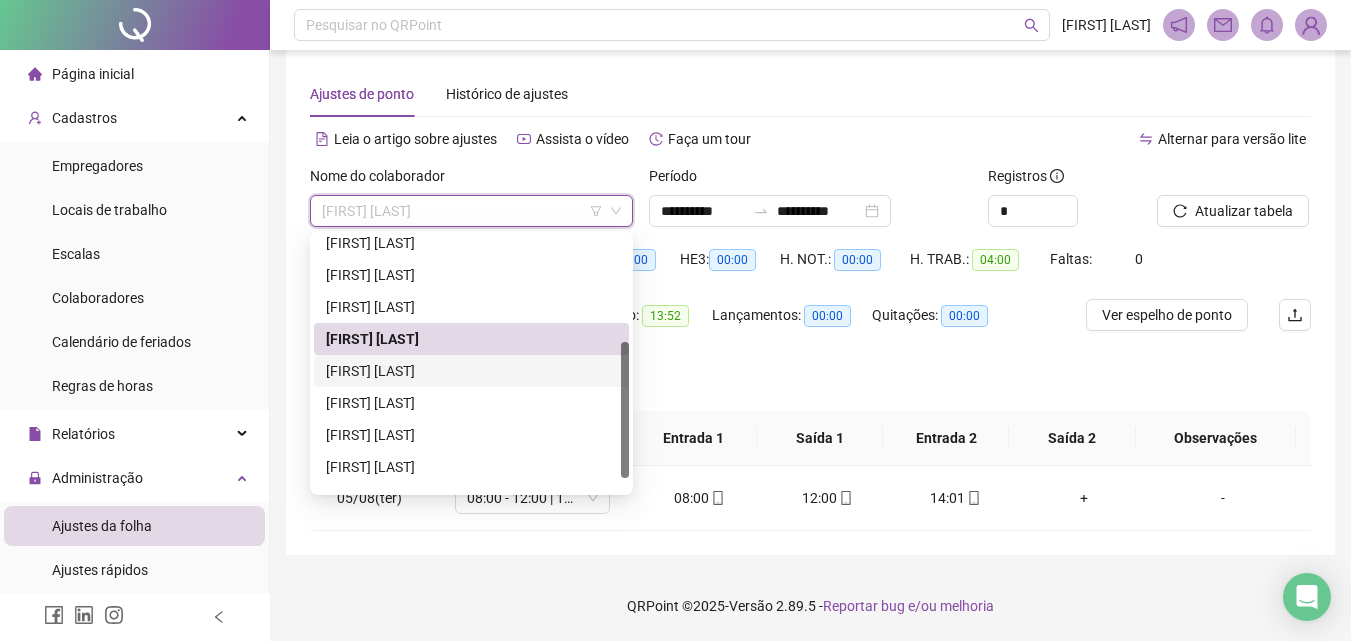 click on "[FIRST] [MIDDLE] [LAST]" at bounding box center [471, 371] 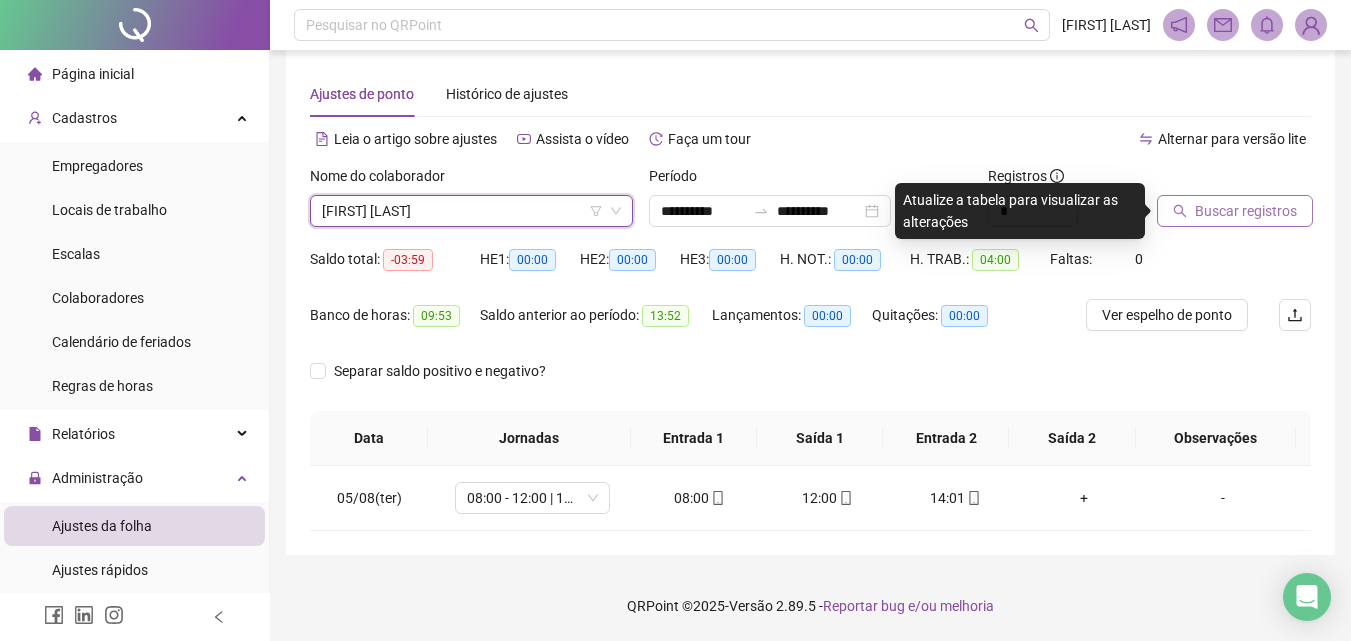 click 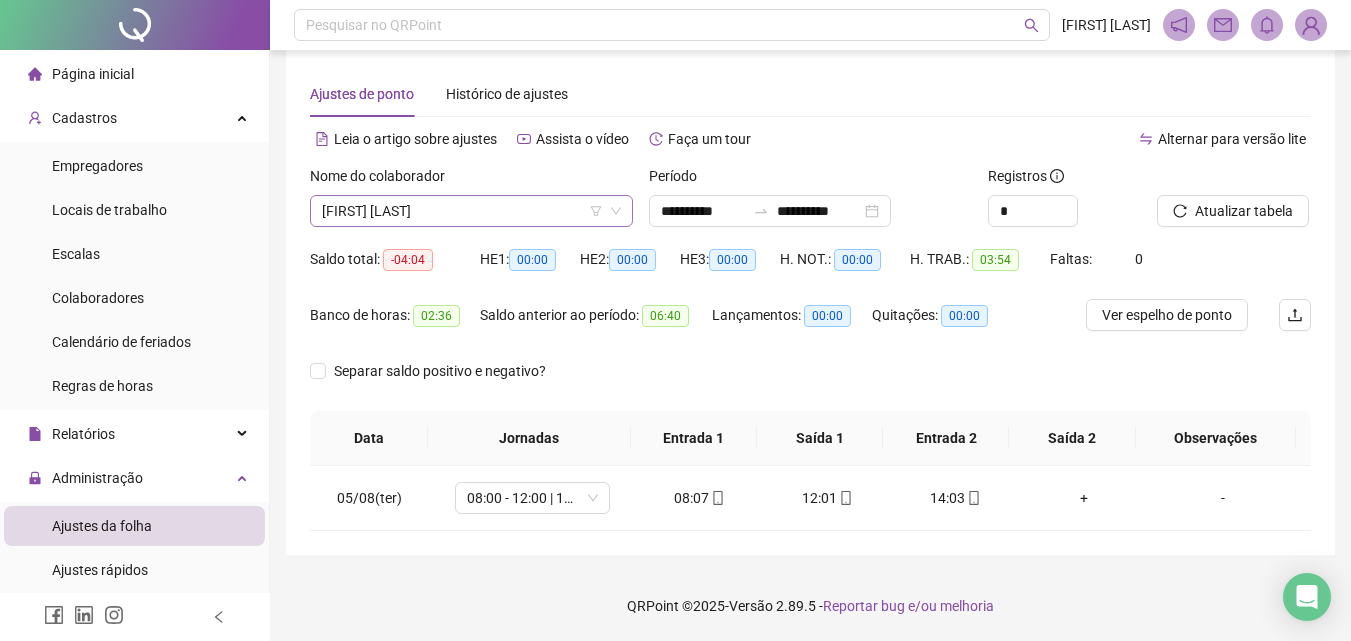 click on "[FIRST] [MIDDLE] [LAST]" at bounding box center [471, 211] 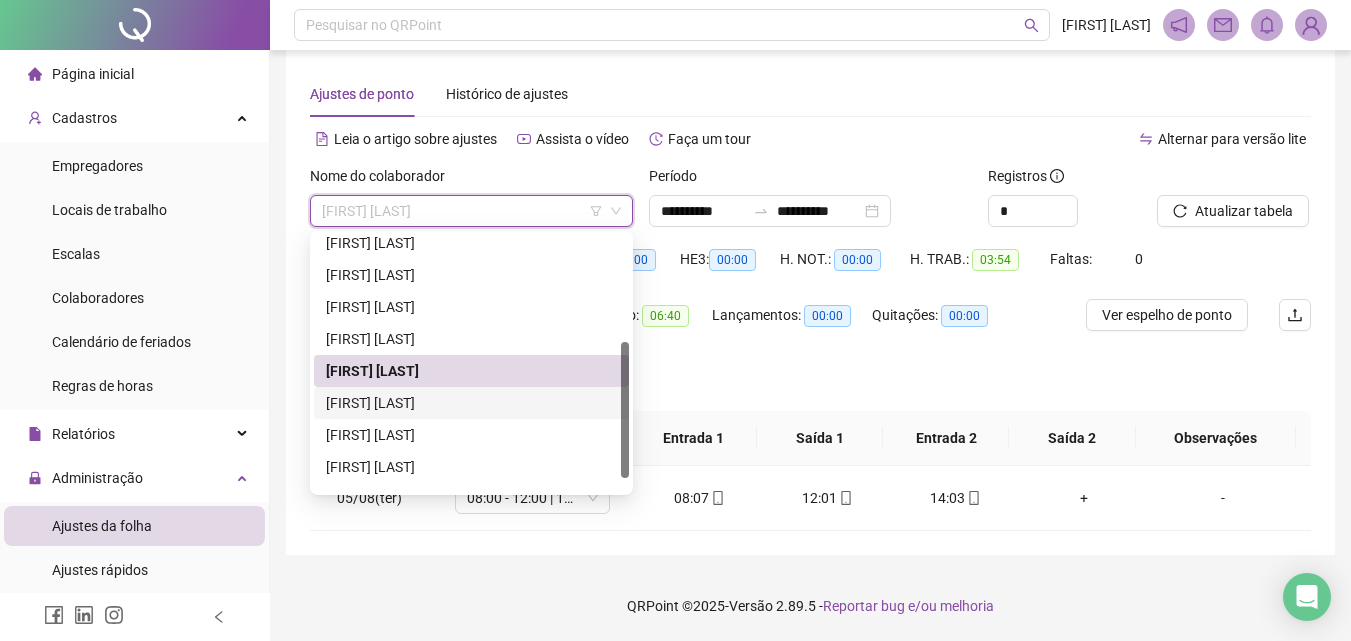 click on "[FIRST] [MIDDLE] [LAST]" at bounding box center (471, 403) 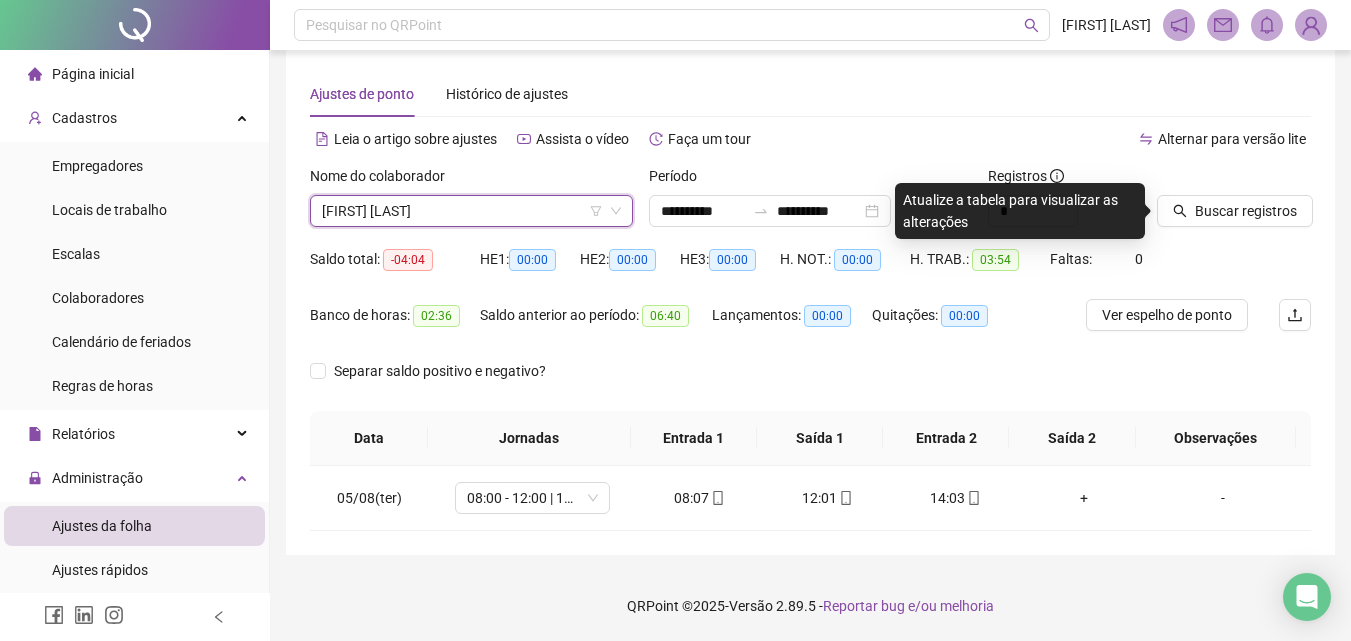 click on "Buscar registros" at bounding box center [1234, 204] 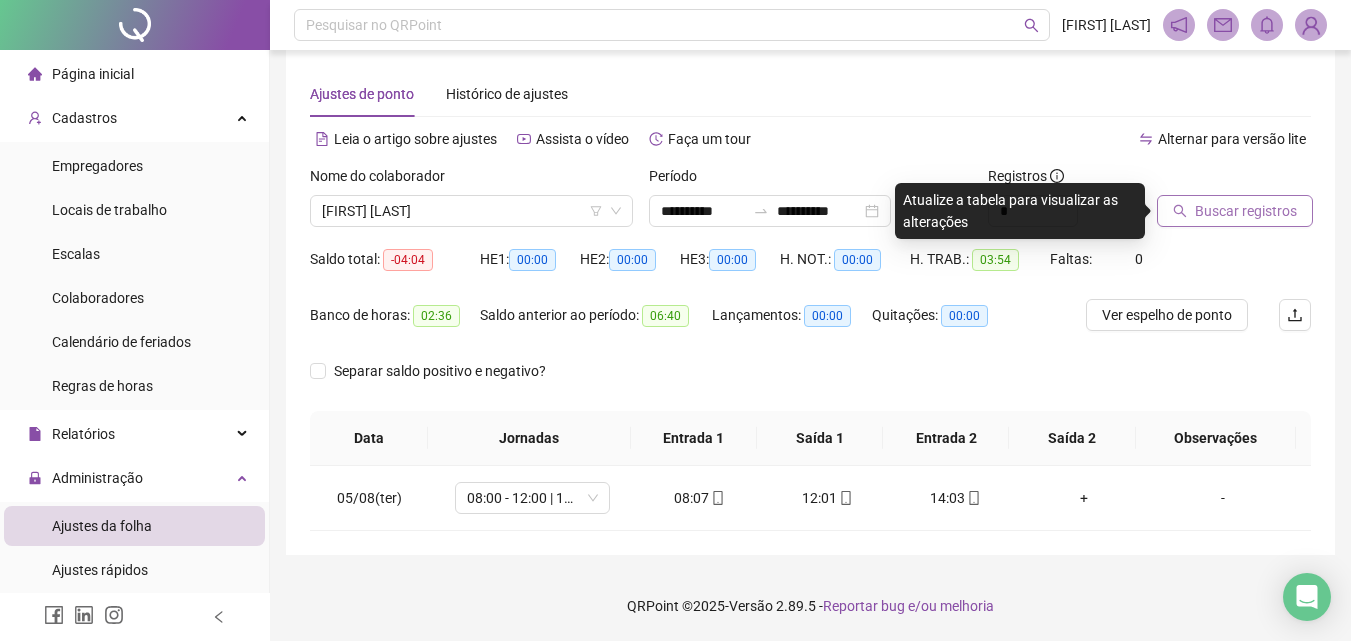 click on "Buscar registros" at bounding box center [1246, 211] 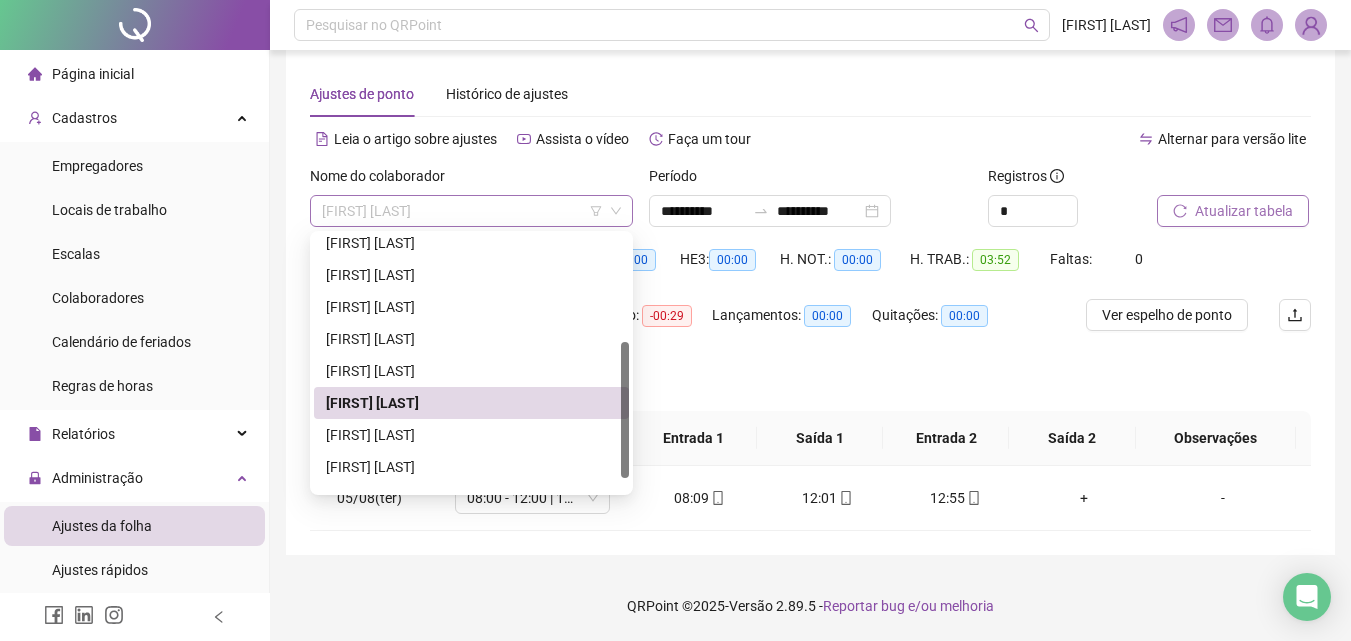 click on "[FIRST] [MIDDLE] [LAST]" at bounding box center [471, 211] 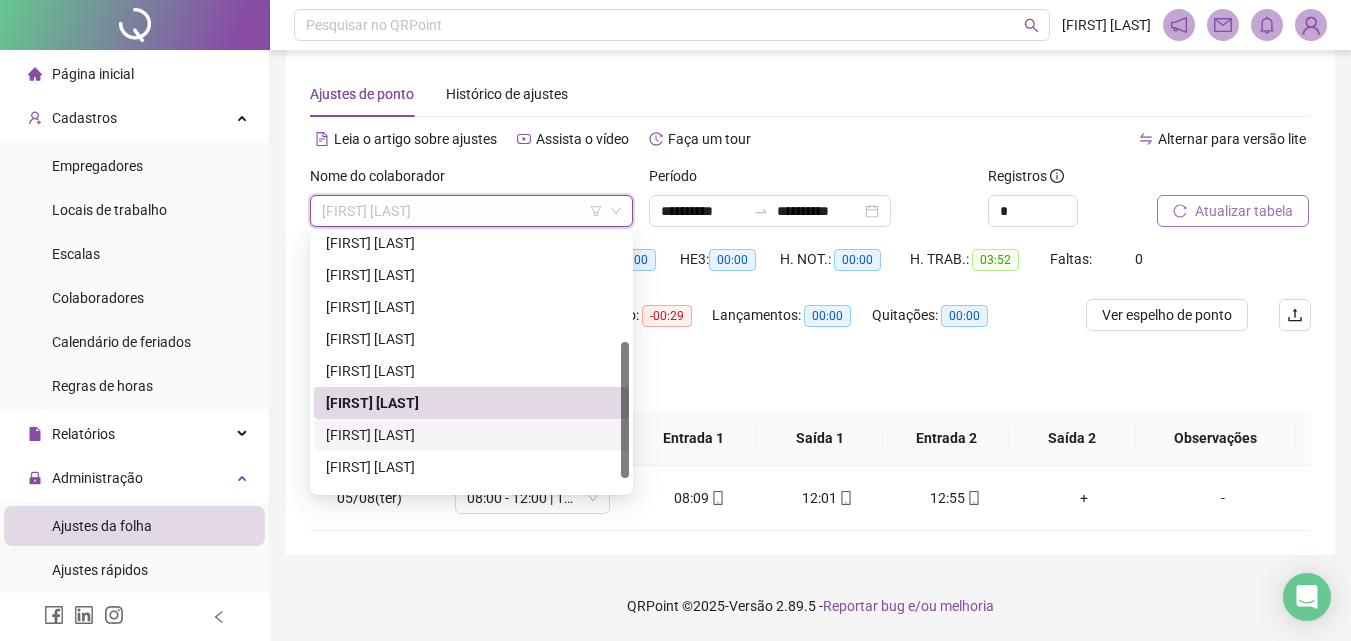 click on "[FIRST] [LAST]" at bounding box center [471, 435] 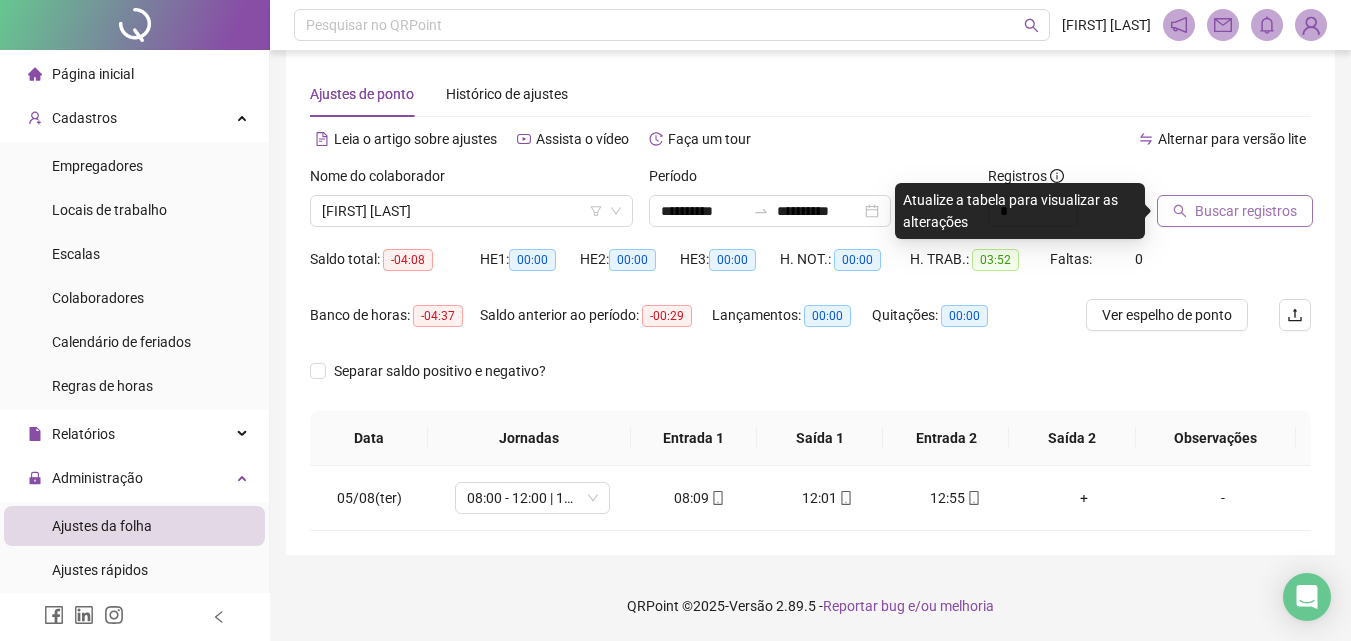 click 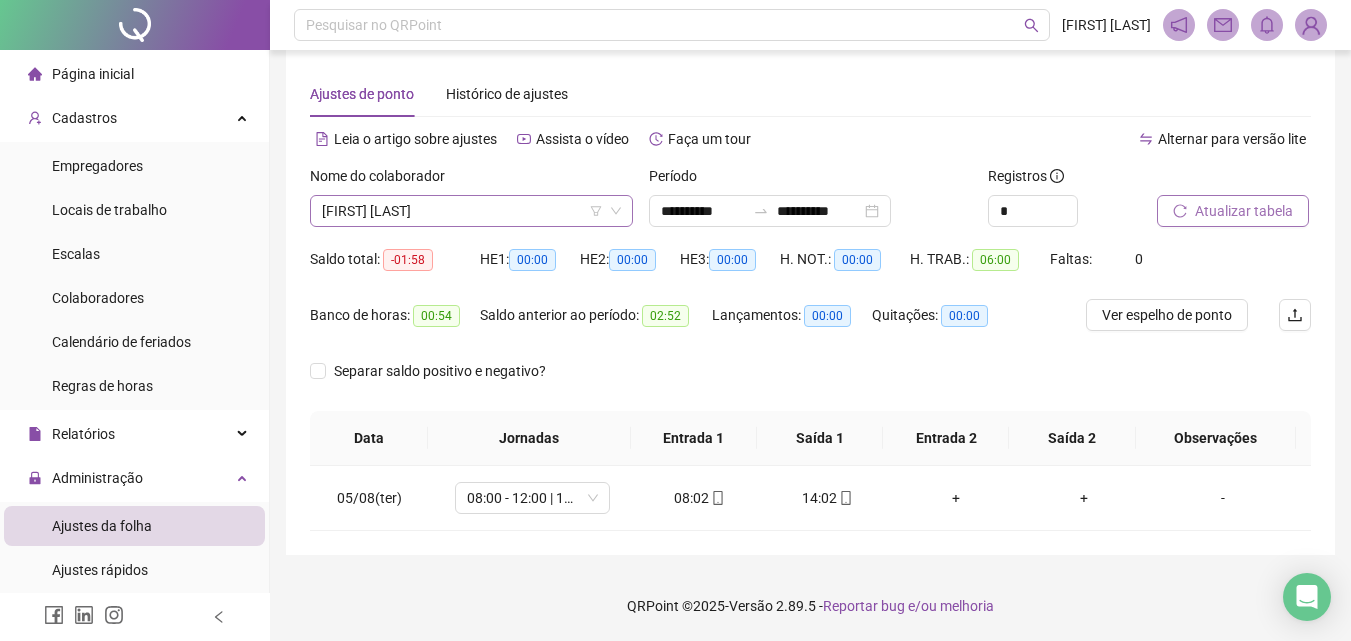 click on "[FIRST] [LAST]" at bounding box center [471, 211] 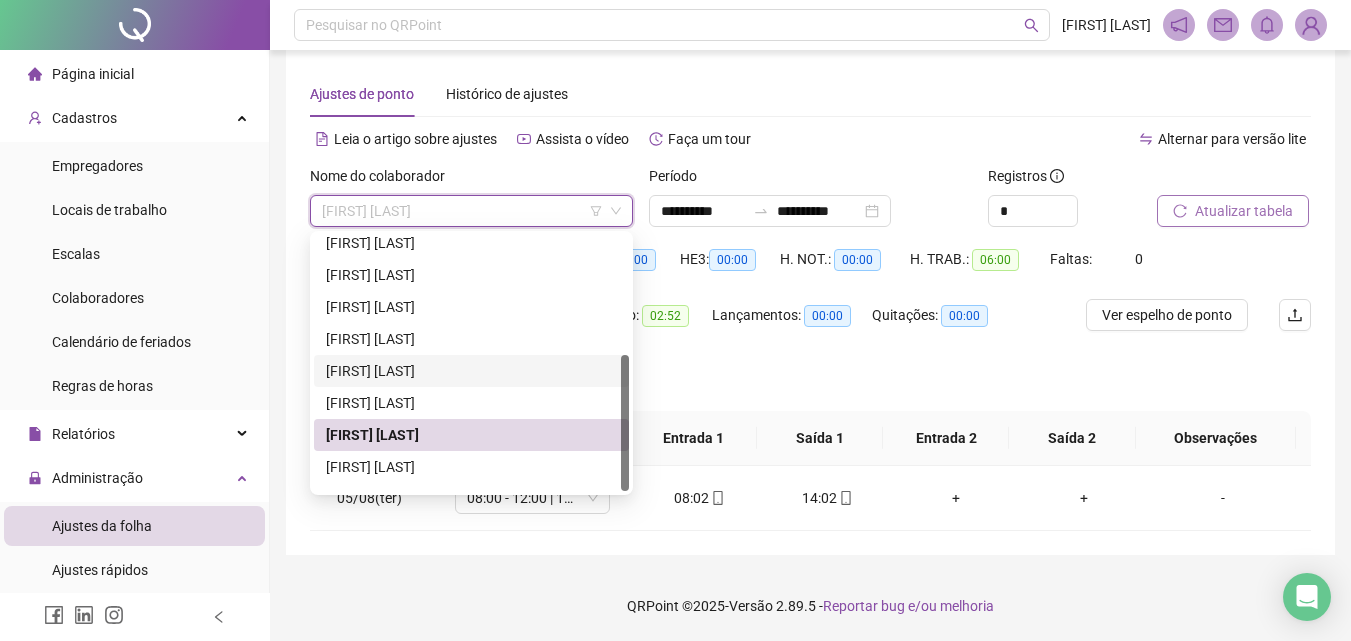scroll, scrollTop: 224, scrollLeft: 0, axis: vertical 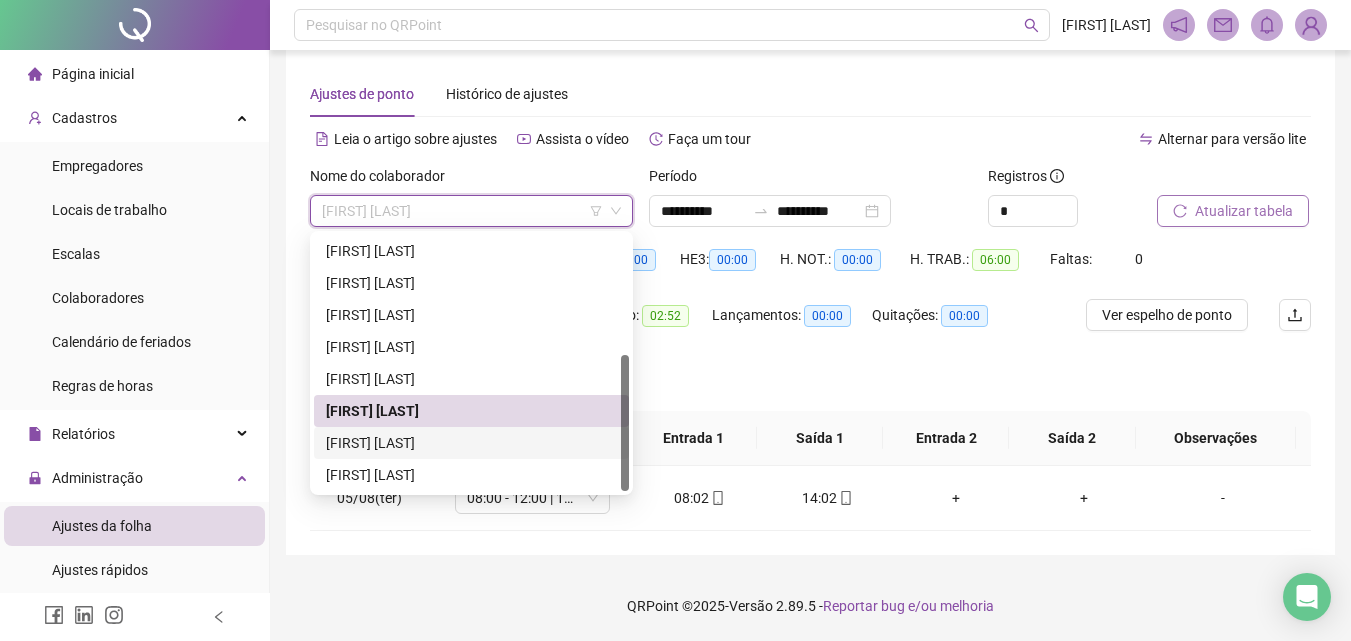 click on "[FIRST] [MIDDLE] [LAST]" at bounding box center [471, 443] 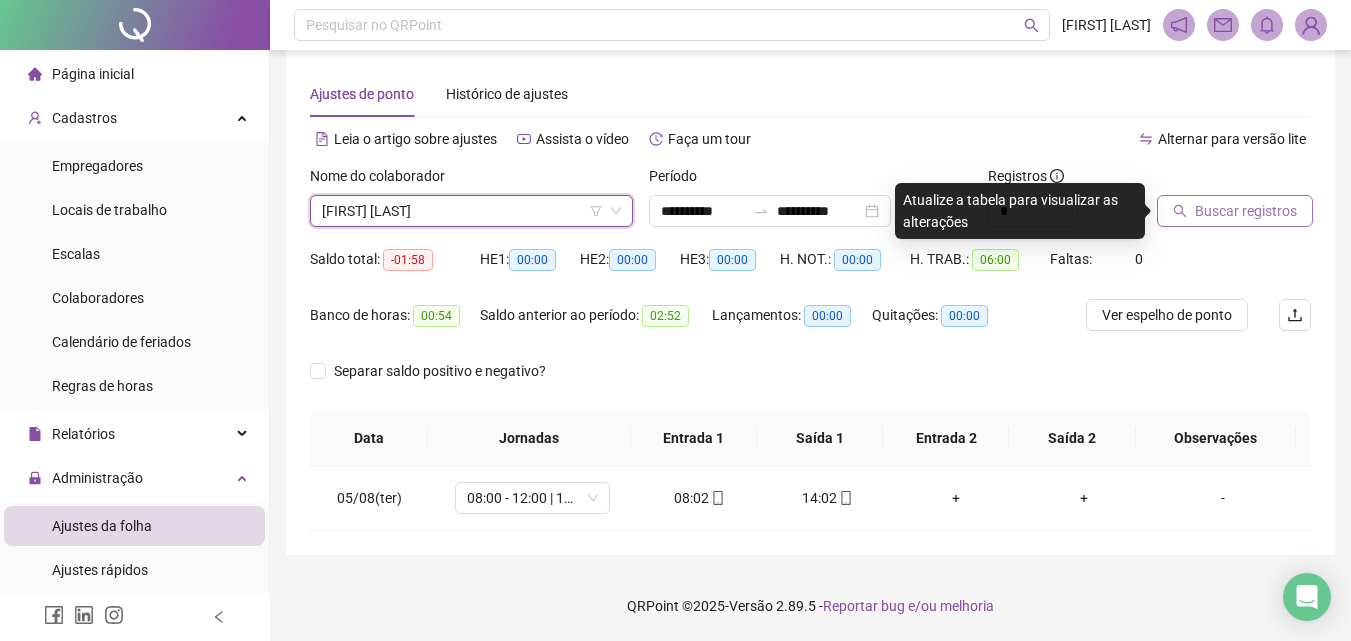 click on "Buscar registros" at bounding box center (1235, 211) 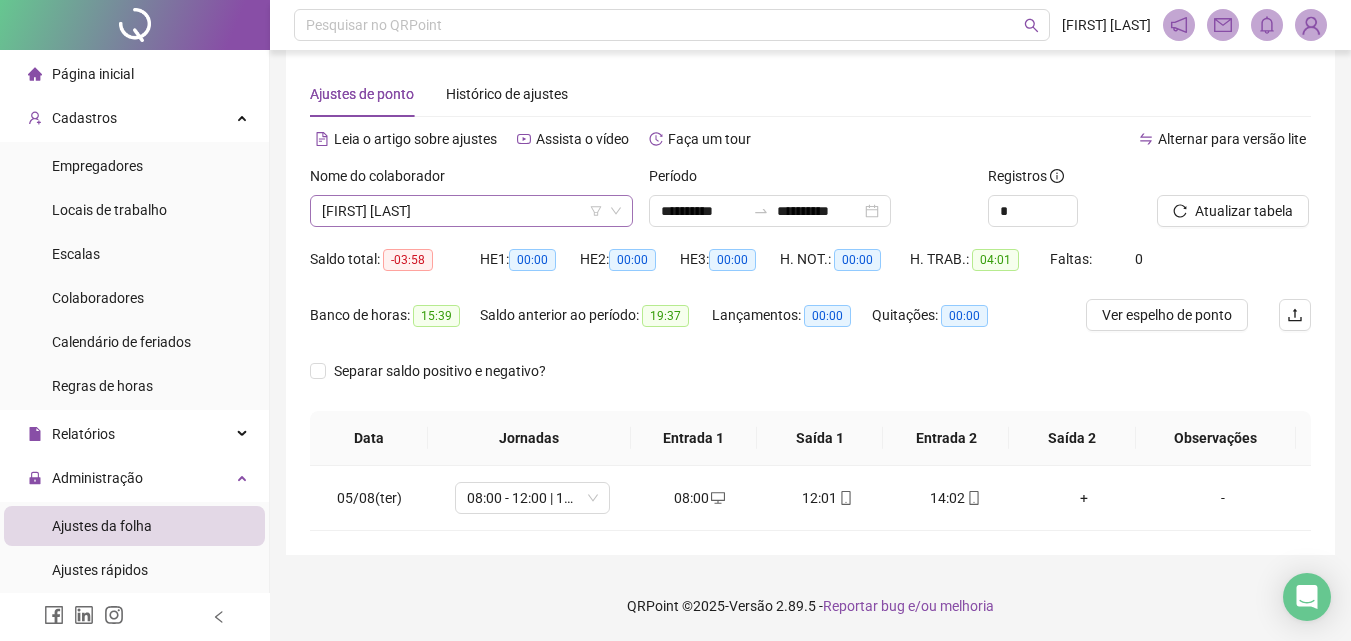 click on "[FIRST] [MIDDLE] [LAST]" at bounding box center (471, 211) 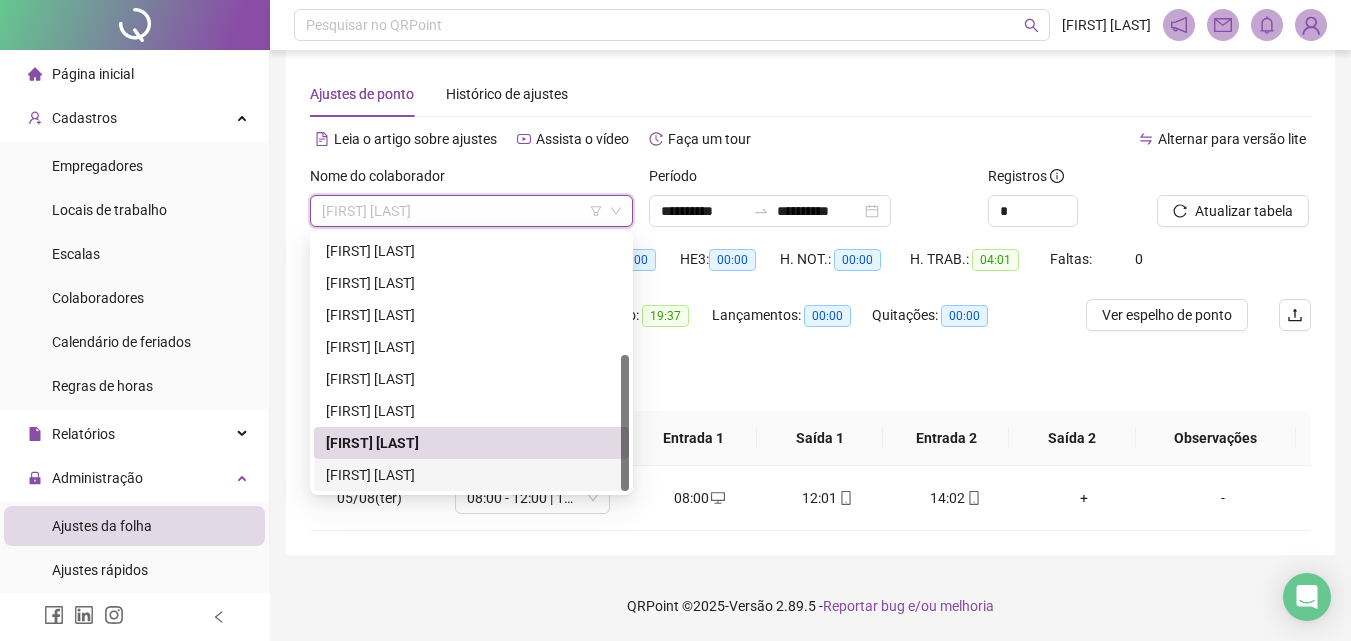 click on "[FIRST] [MIDDLE] [LAST]" at bounding box center (471, 475) 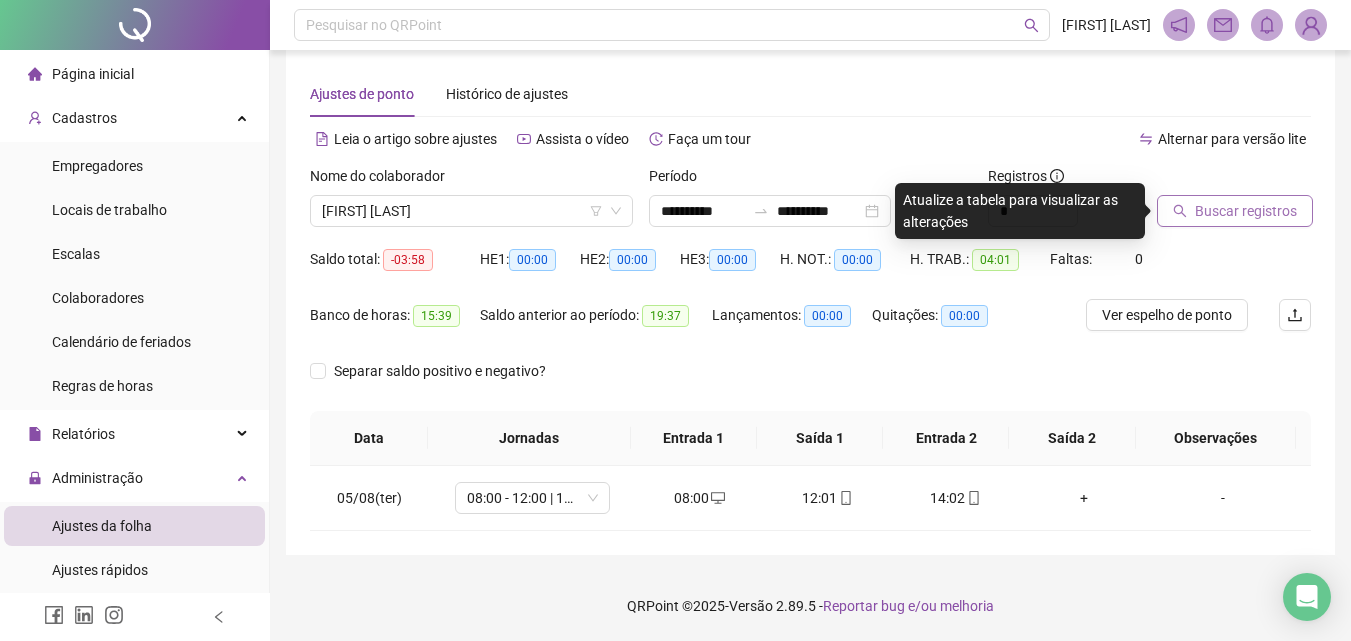 click on "Buscar registros" at bounding box center [1246, 211] 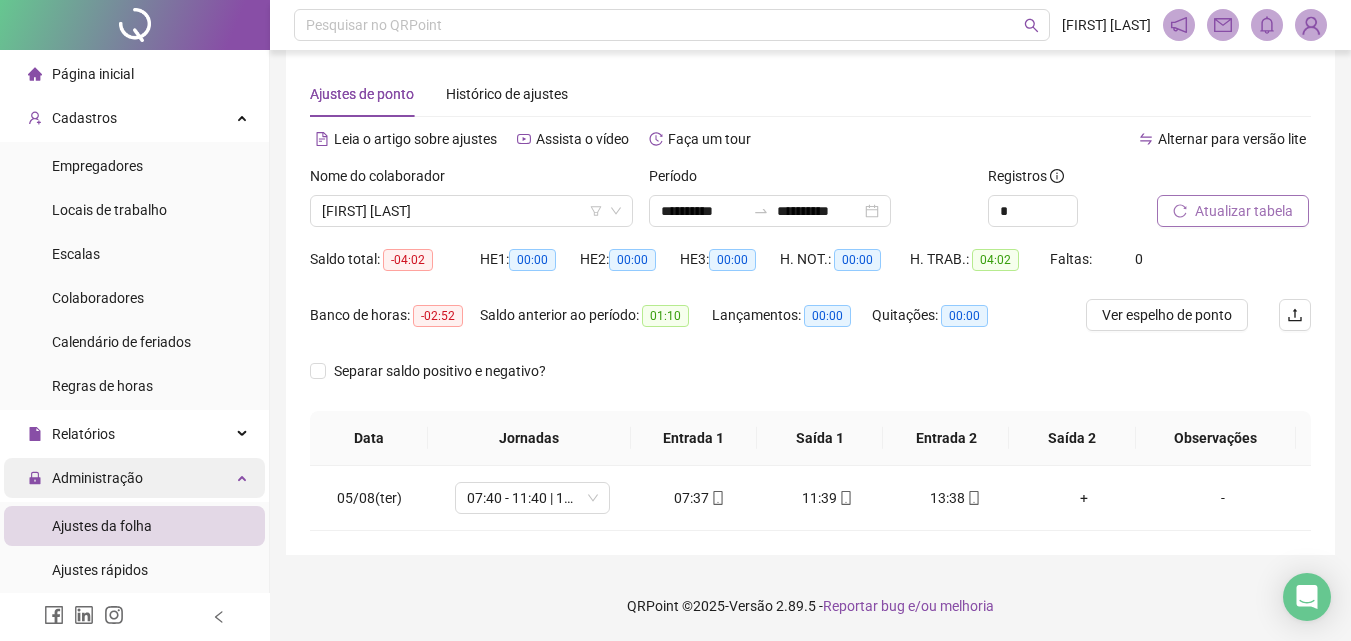click on "Administração" at bounding box center [97, 478] 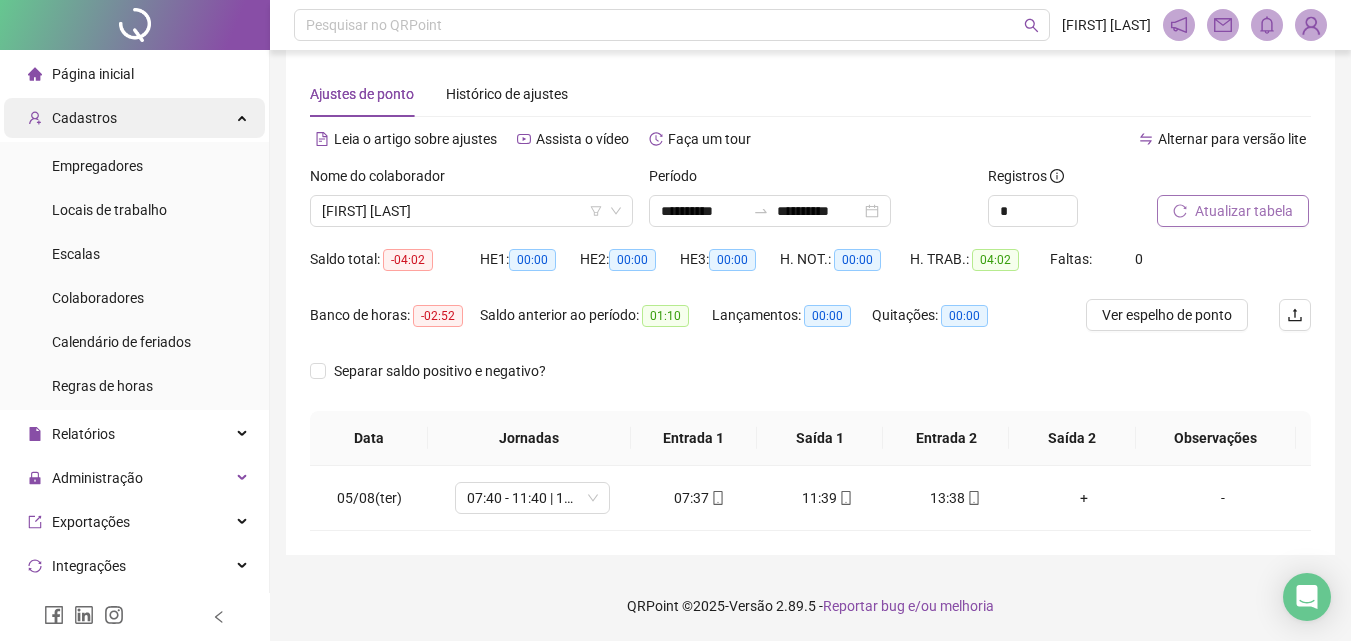 click on "Cadastros" at bounding box center (134, 118) 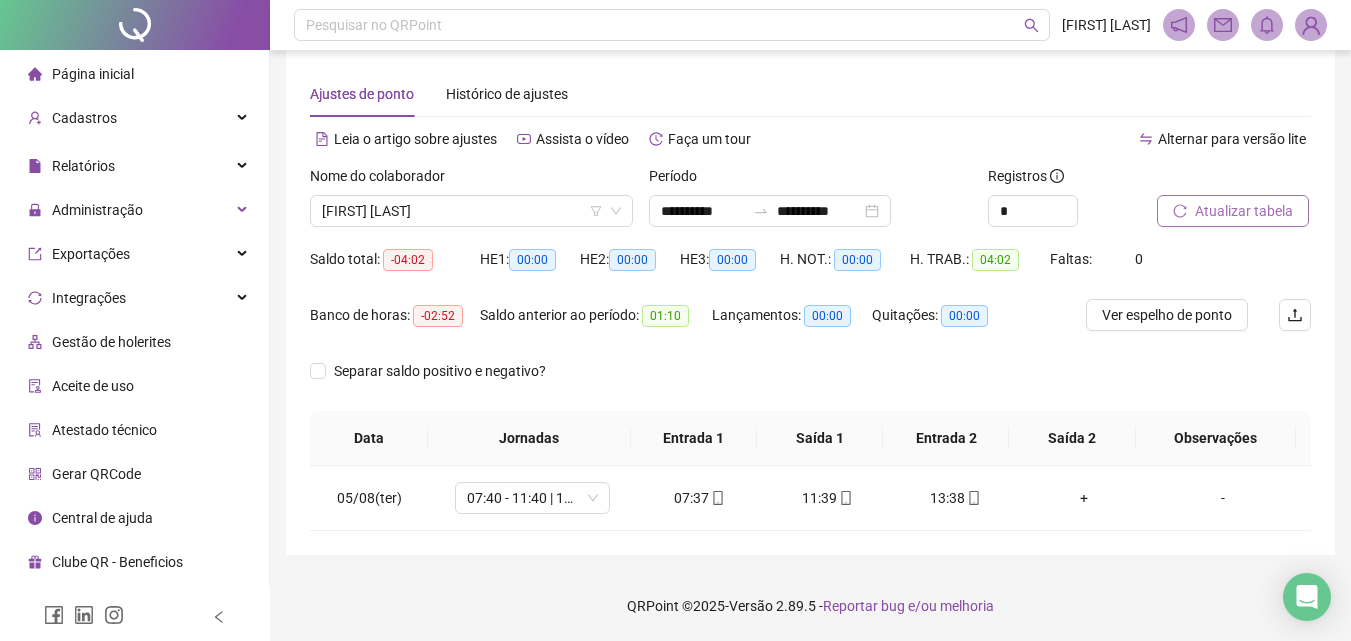 click on "Página inicial" at bounding box center [134, 74] 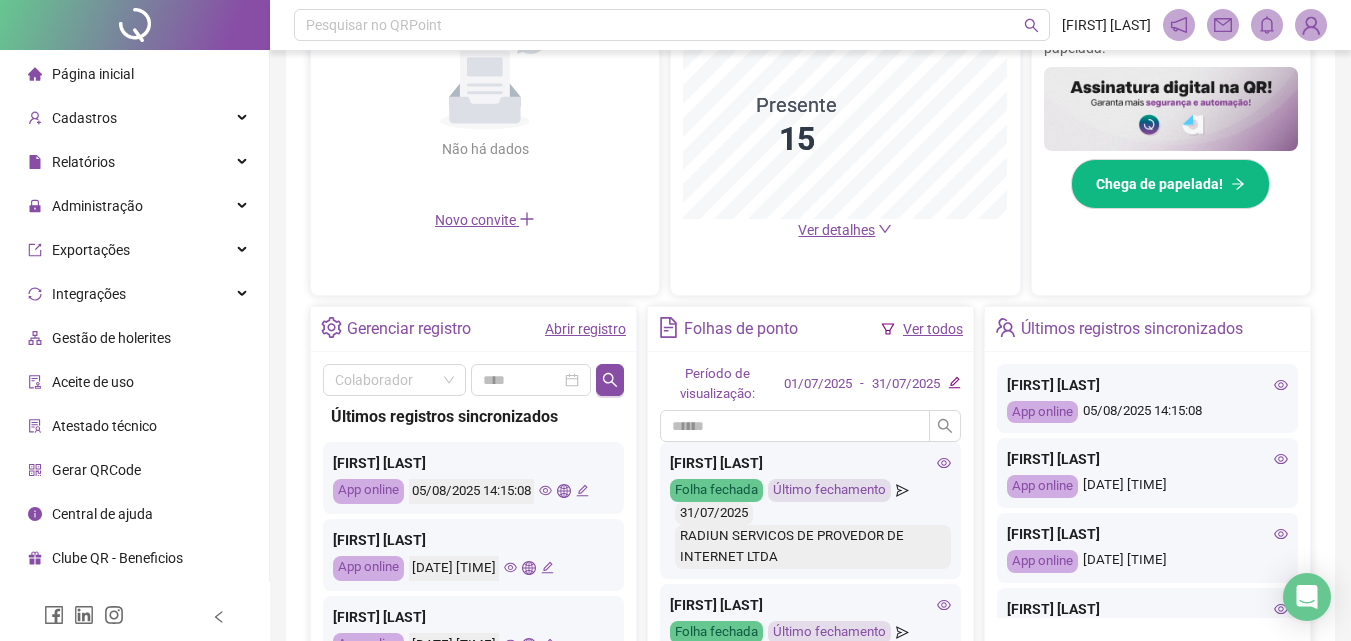 scroll, scrollTop: 0, scrollLeft: 0, axis: both 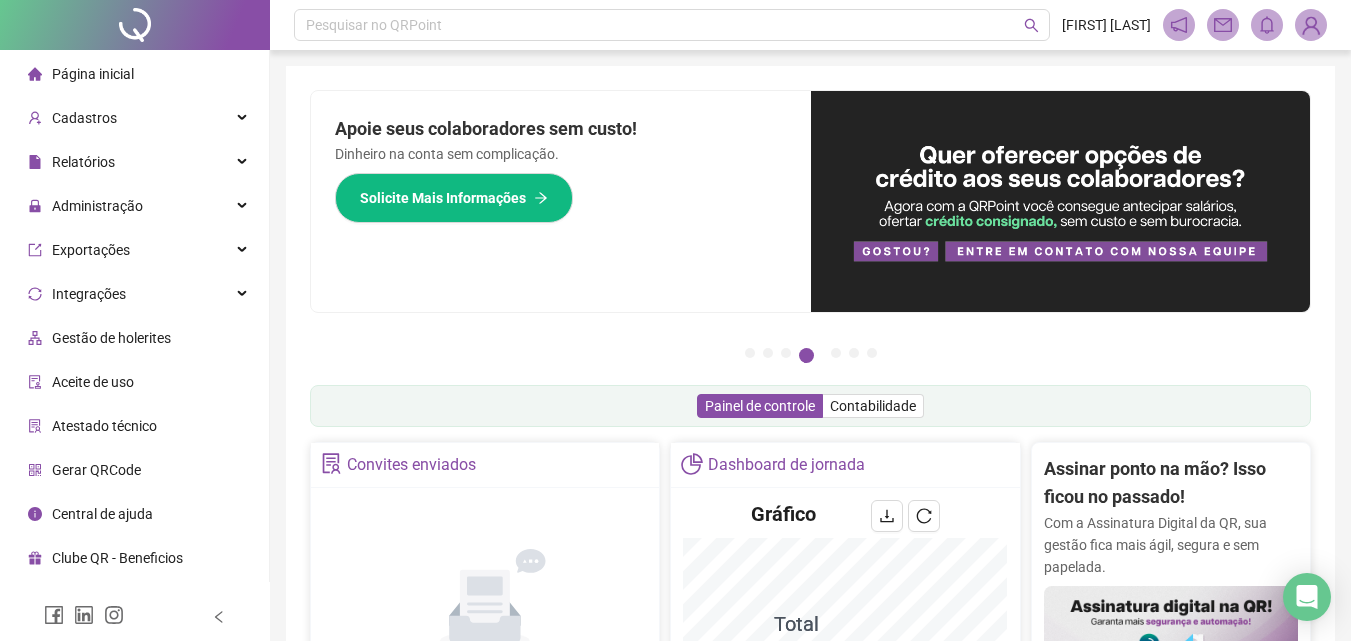 click on "Apoie seus colaboradores sem custo! Dinheiro na conta sem complicação. Solicite Mais Informações" at bounding box center [810, 201] 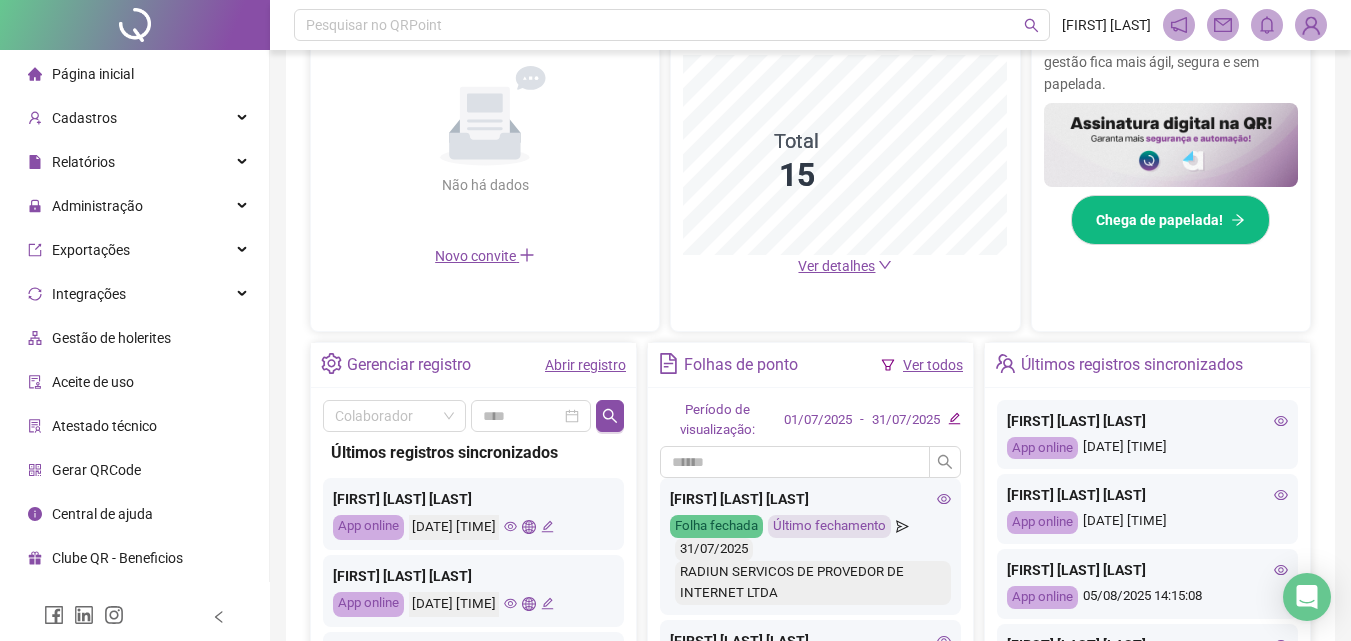 scroll, scrollTop: 681, scrollLeft: 0, axis: vertical 